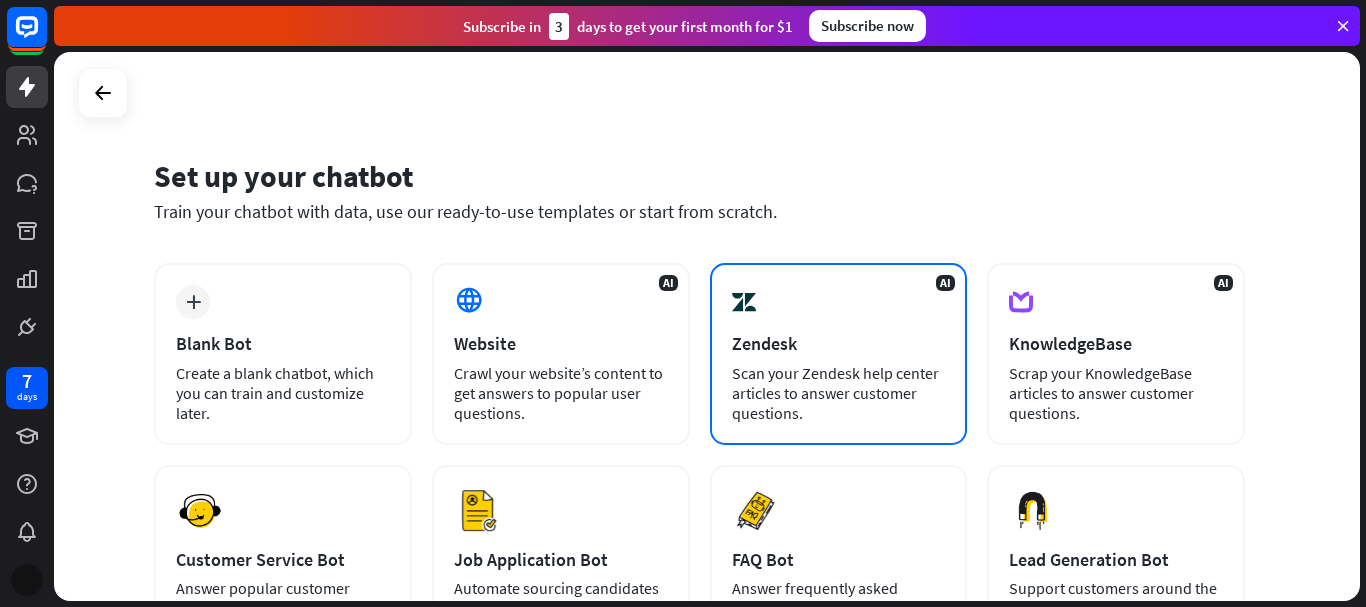scroll, scrollTop: 0, scrollLeft: 0, axis: both 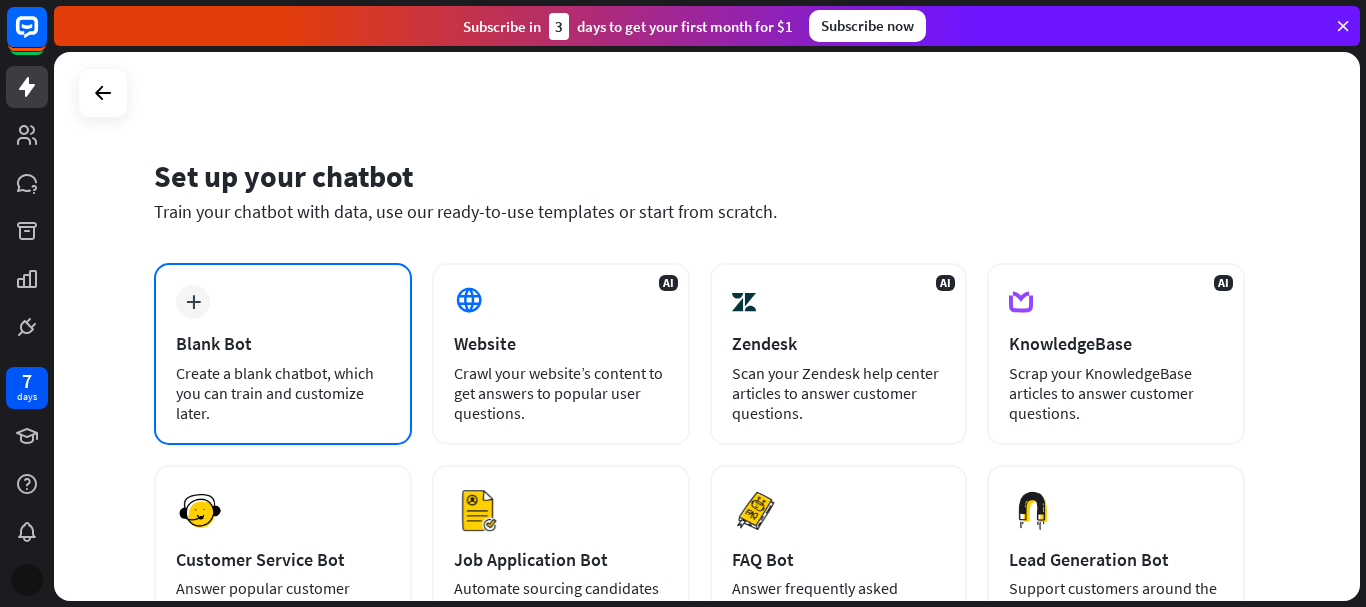click on "Create a blank chatbot, which you can train and
customize later." at bounding box center [283, 393] 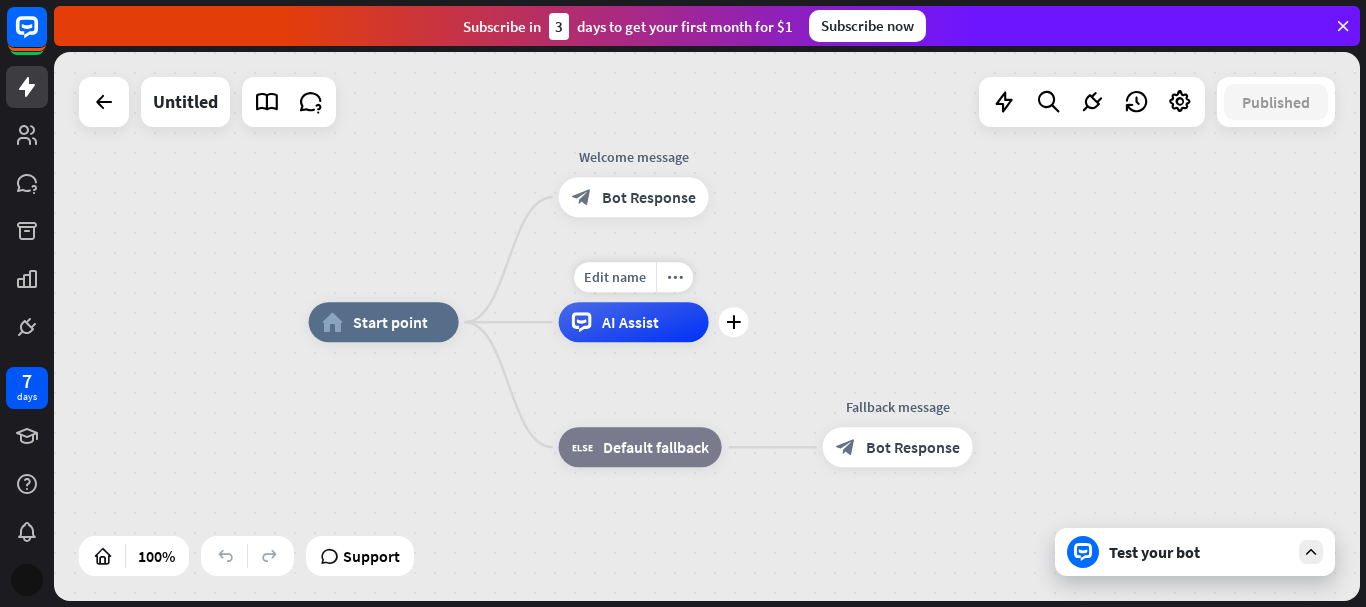 click on "AI Assist" at bounding box center (634, 322) 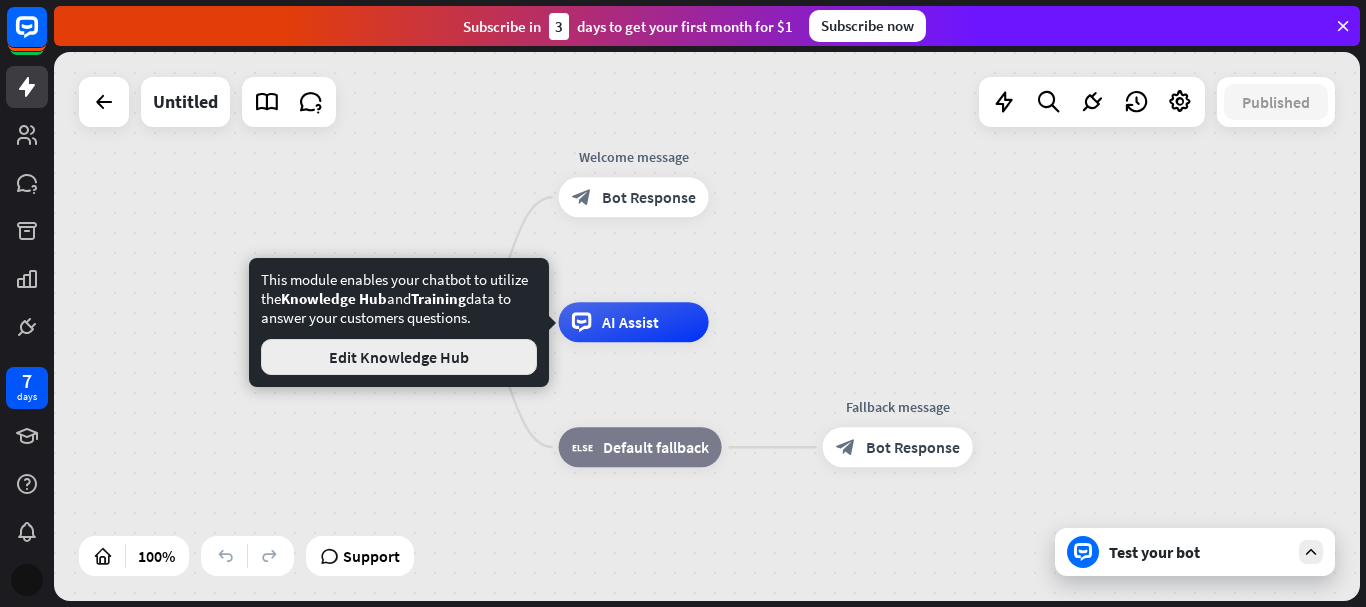 click on "Edit Knowledge Hub" at bounding box center (399, 357) 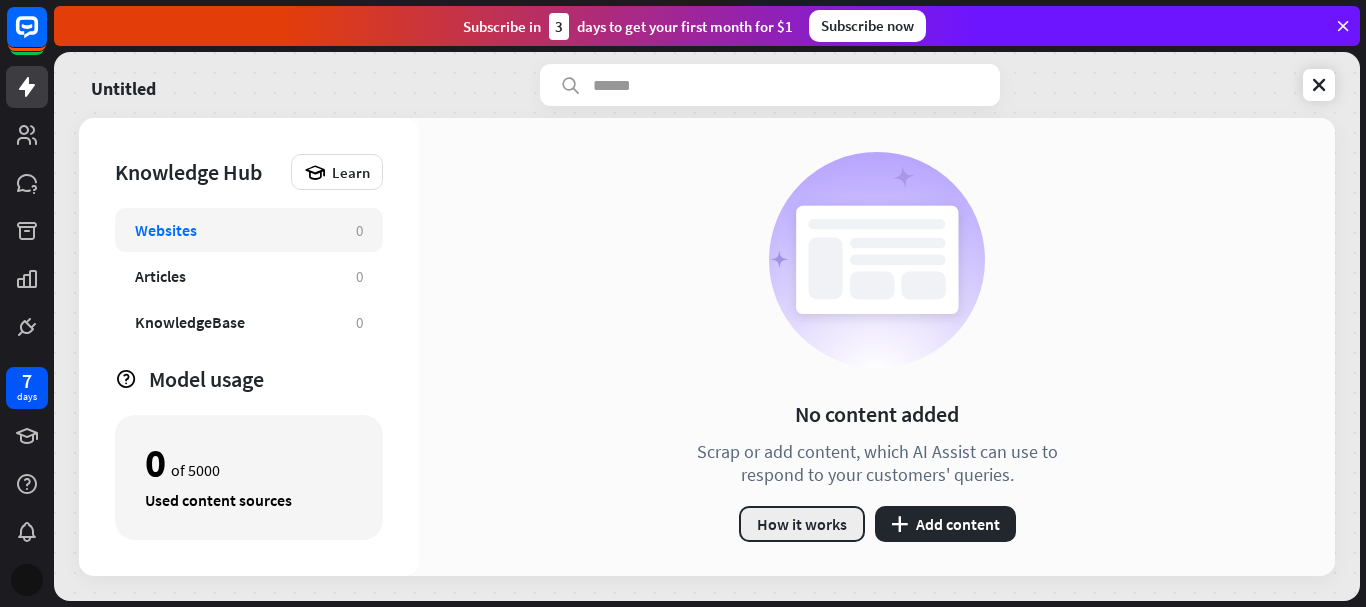 click on "How it works" at bounding box center (802, 524) 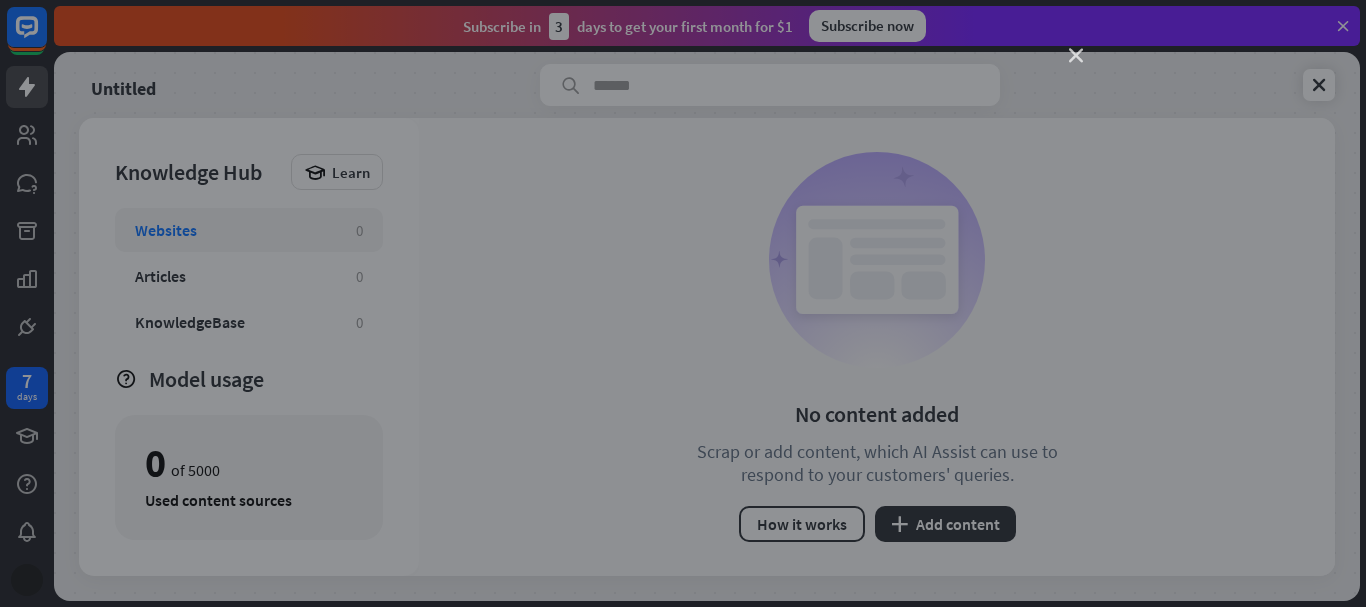 click on "close" at bounding box center (1076, 56) 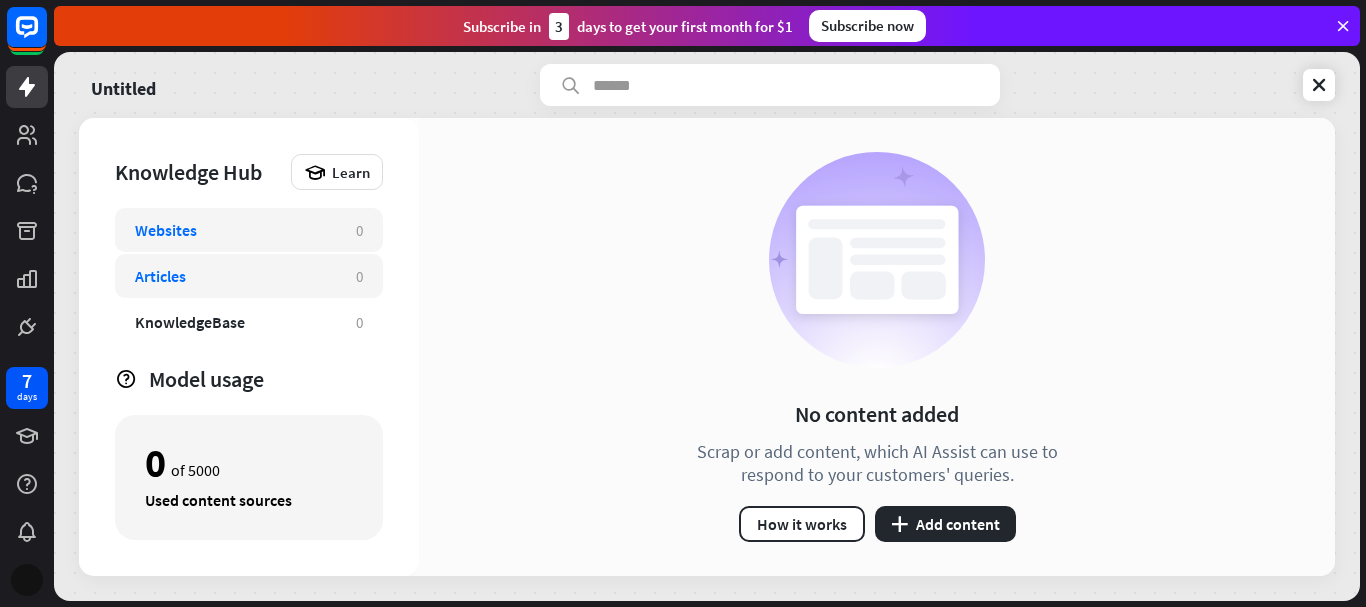 click on "Articles     0" at bounding box center (249, 276) 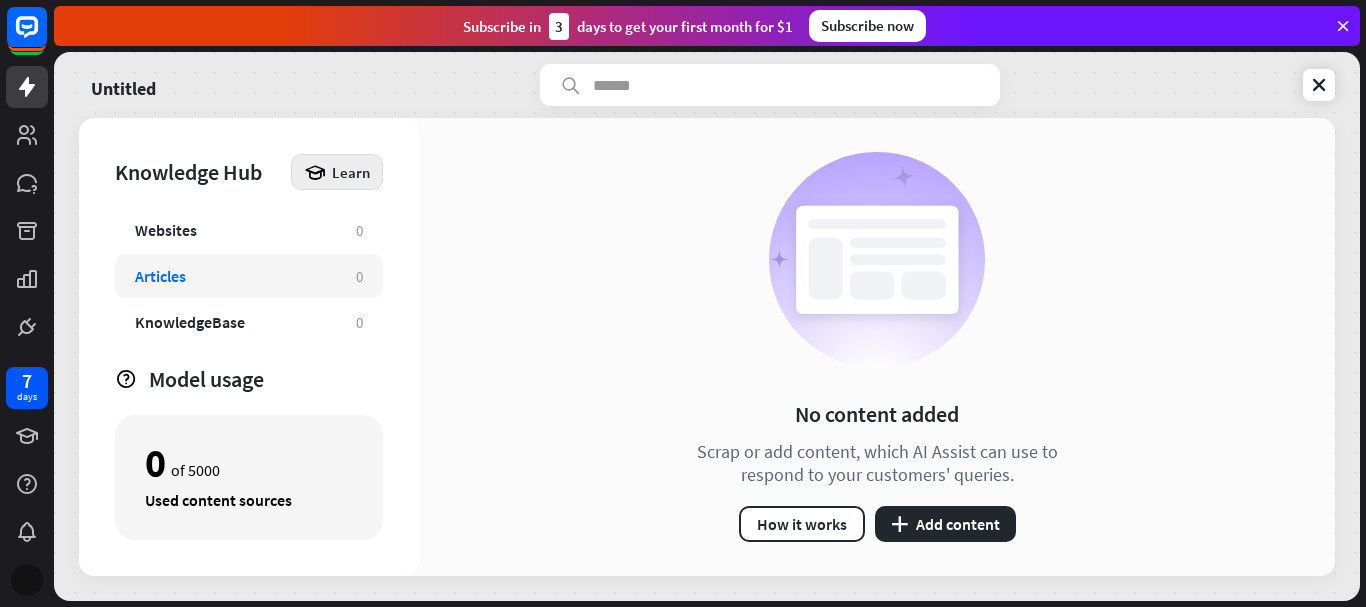 click on "Learn" at bounding box center [351, 172] 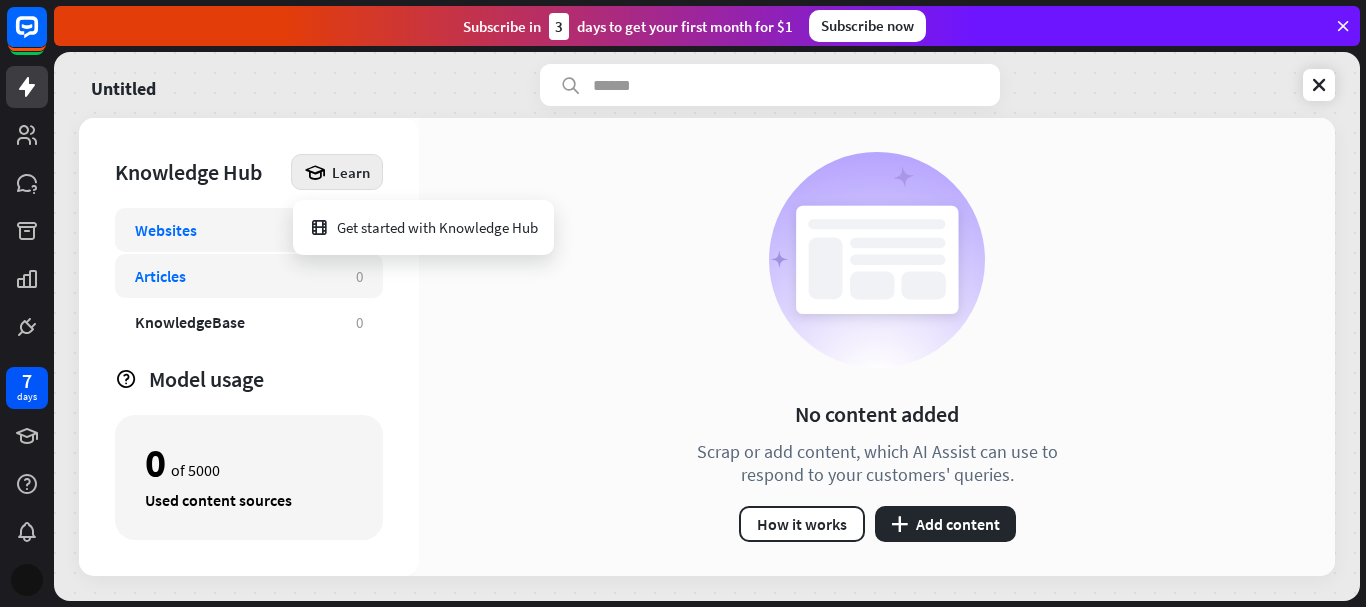 click on "Websites" at bounding box center [166, 230] 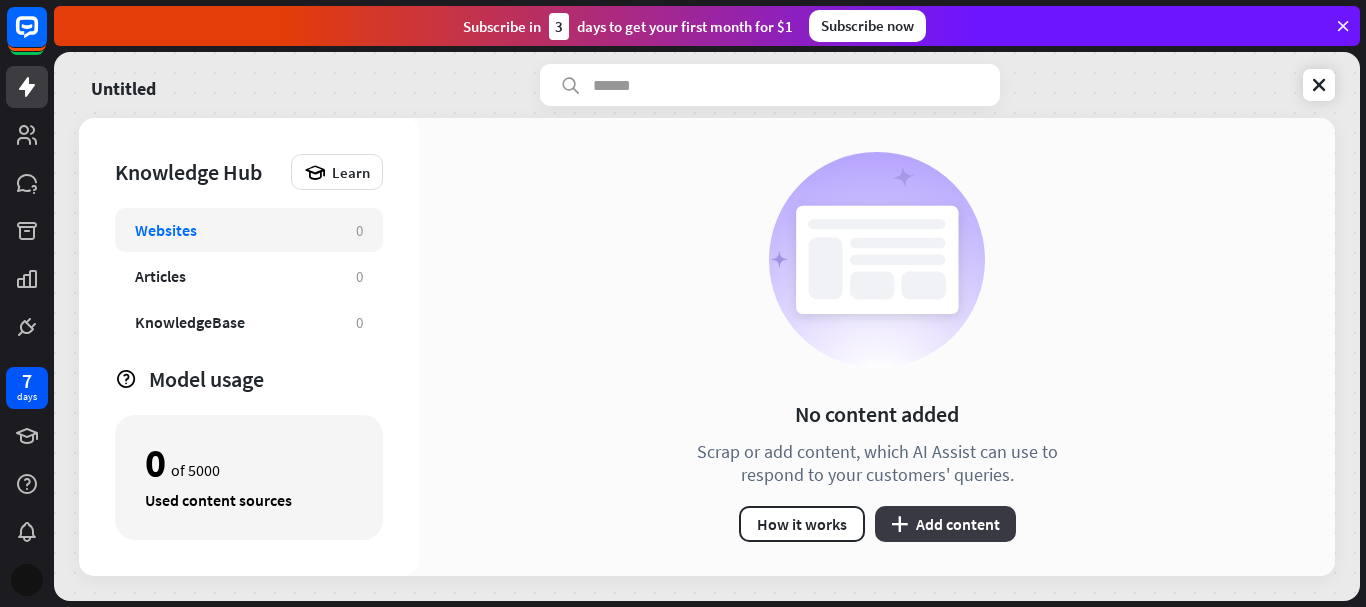 click on "plus
Add content" at bounding box center [945, 524] 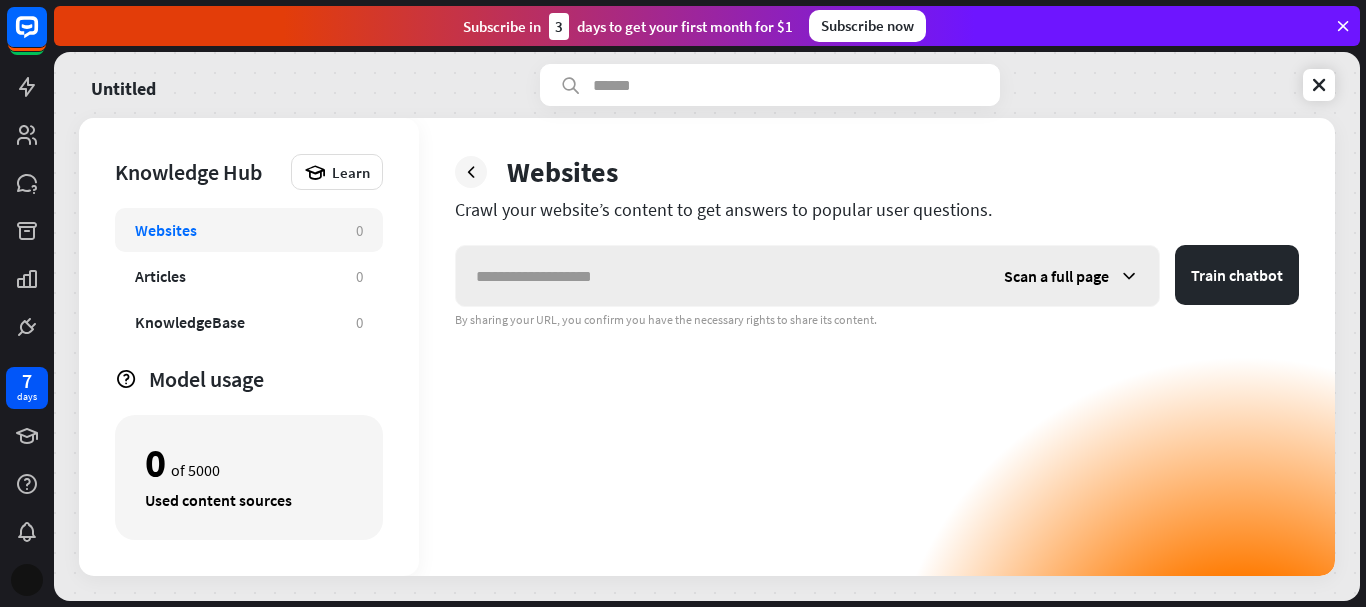 click on "Scan a full page" at bounding box center (1056, 276) 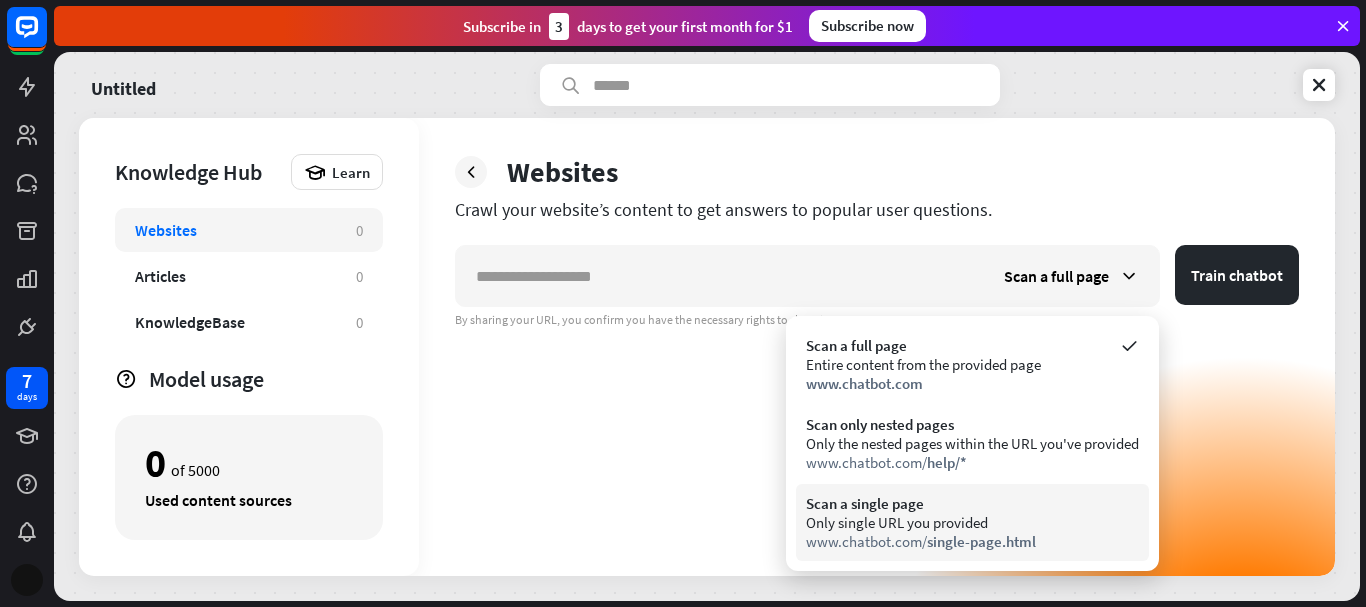 click on "www.chatbot.com/ single-page.html" at bounding box center (972, 541) 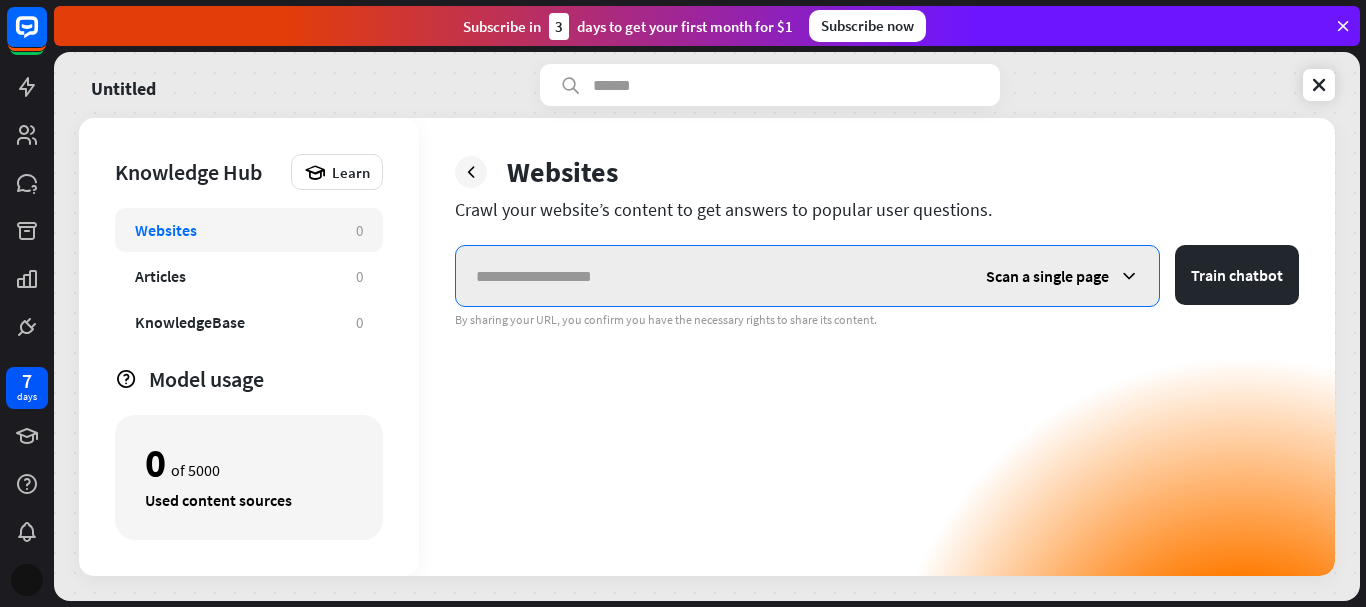 click at bounding box center (711, 276) 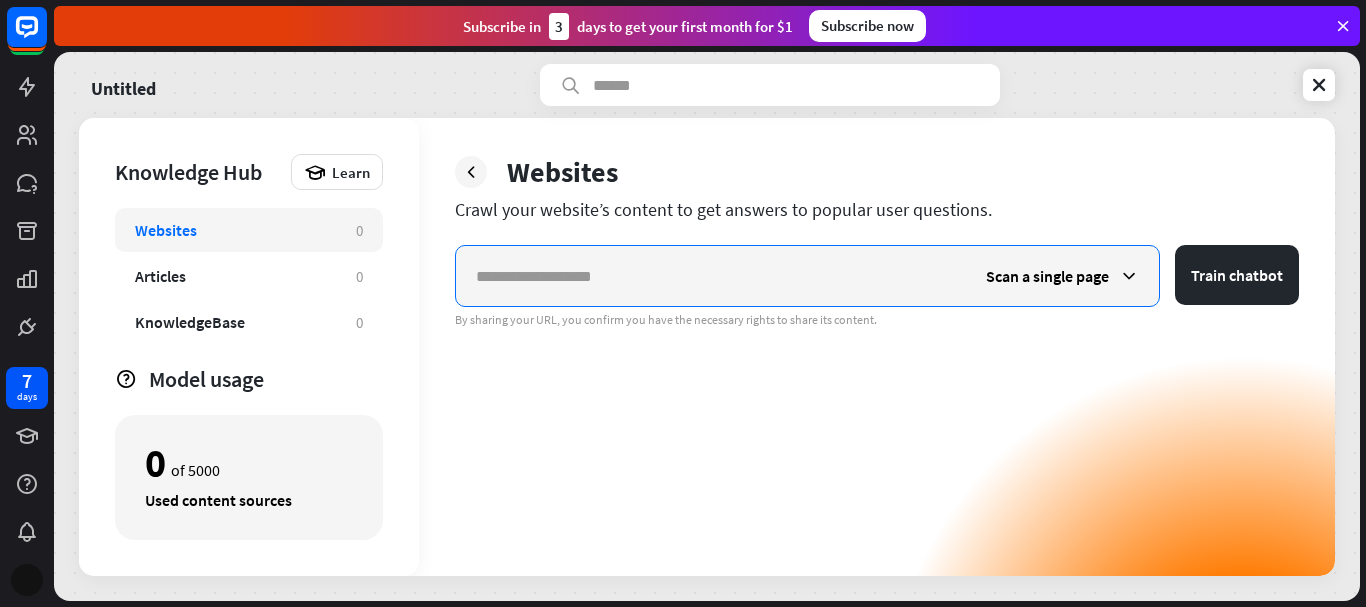 paste on "**********" 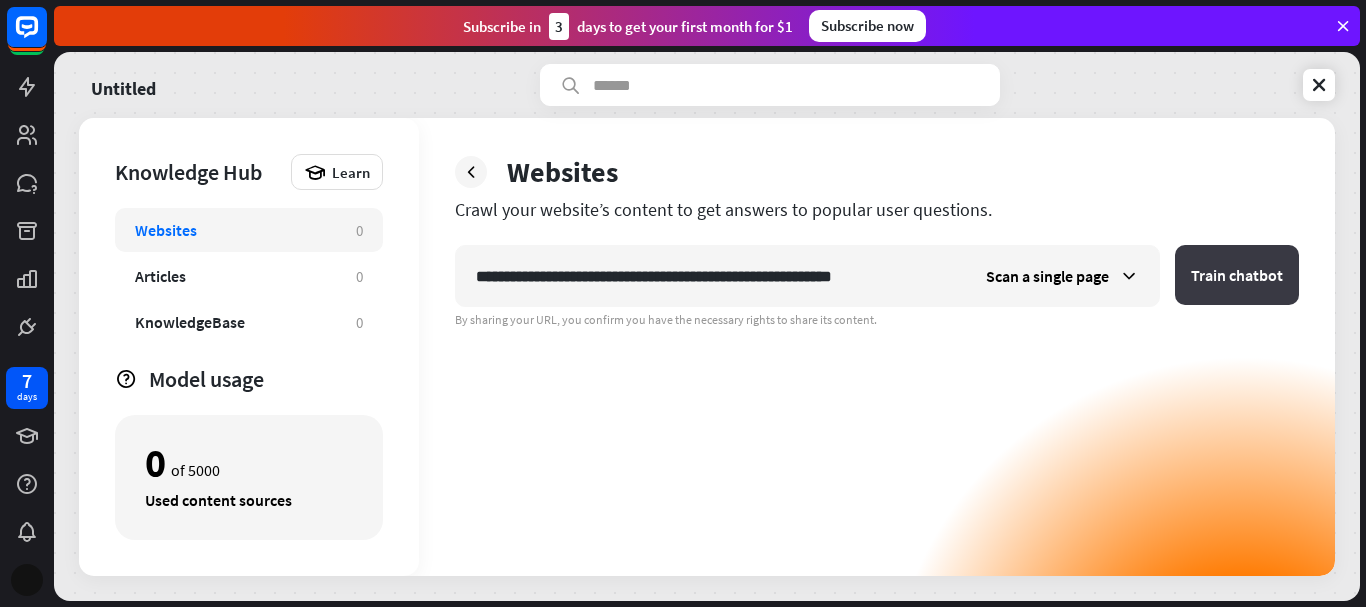 click on "Train chatbot" at bounding box center [1237, 275] 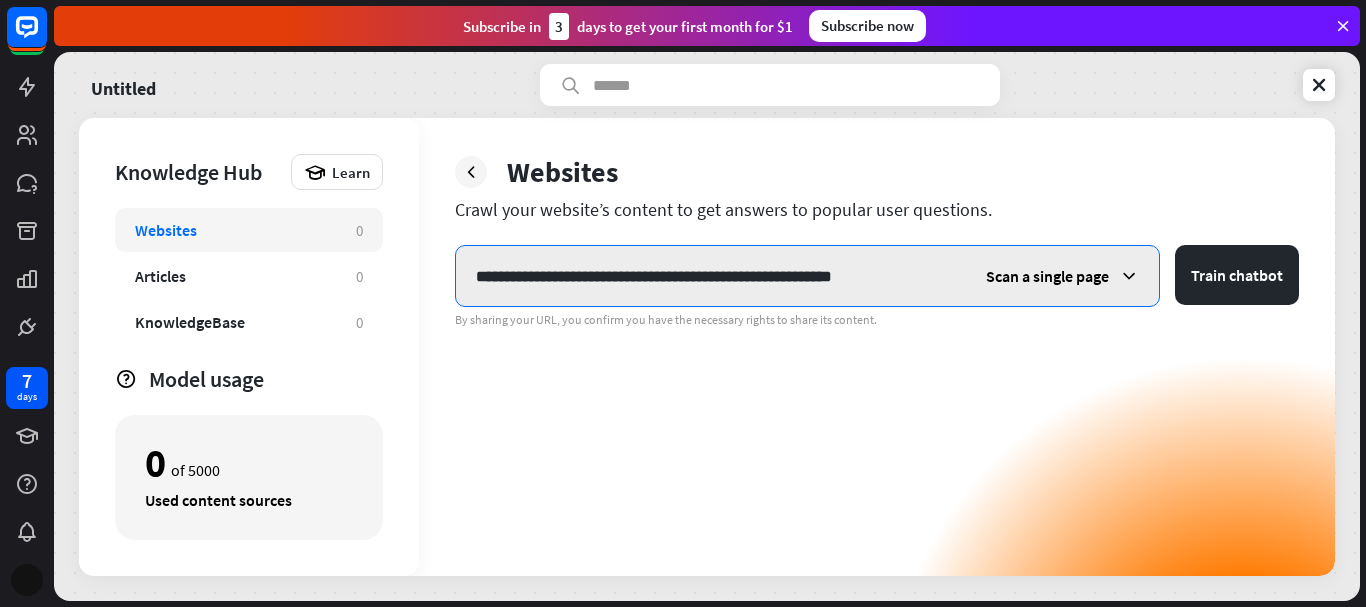click on "**********" at bounding box center [711, 276] 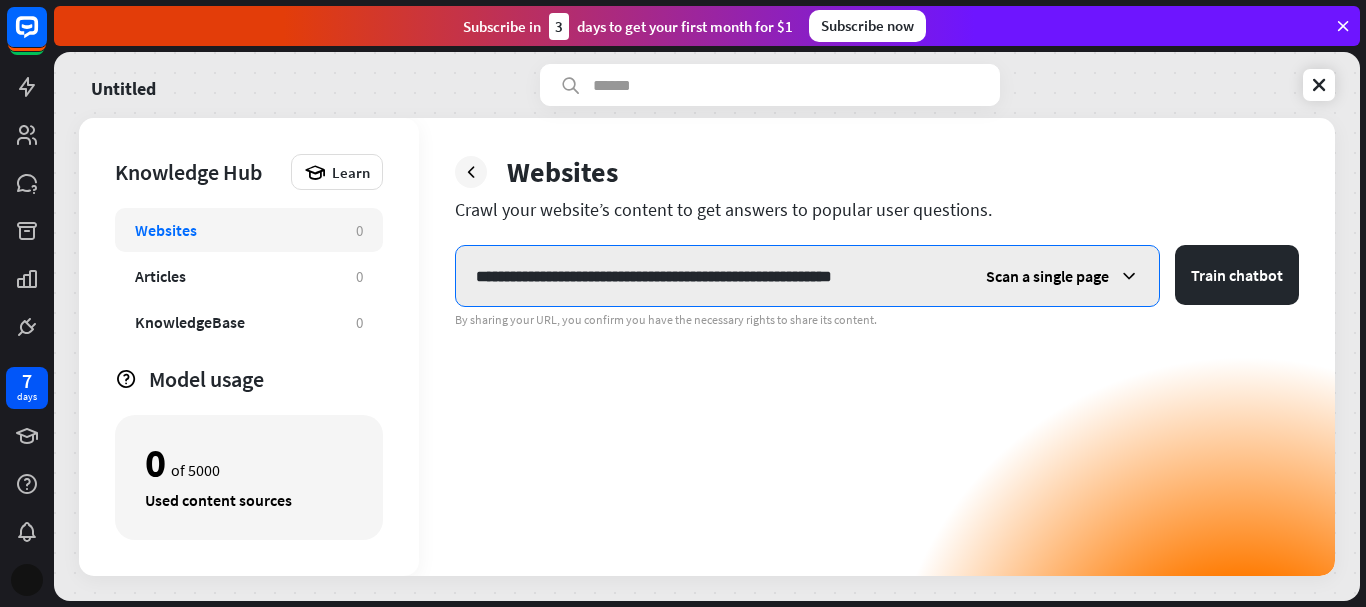 paste 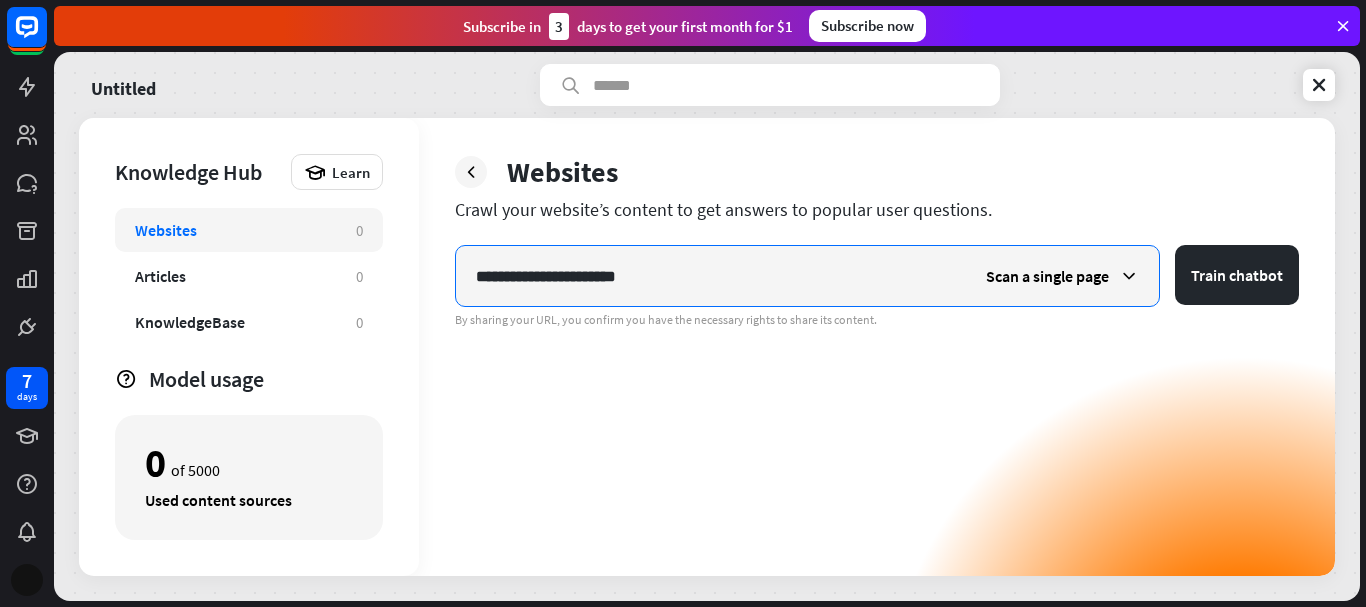 type on "**********" 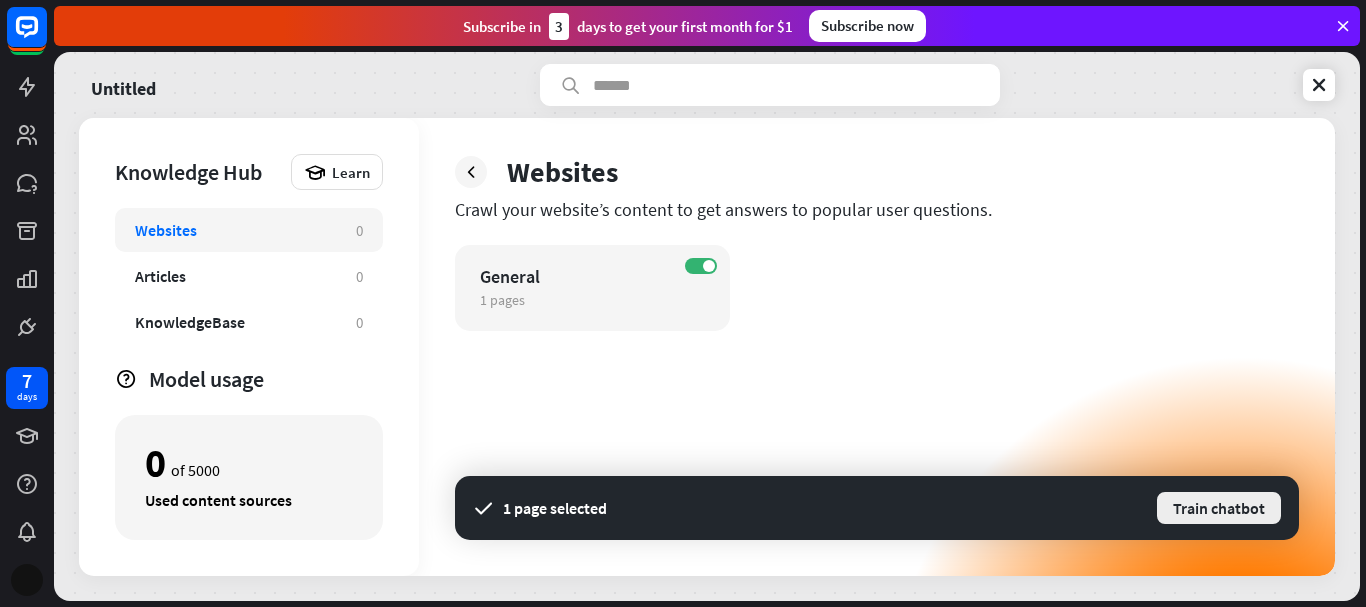 click on "Train chatbot" at bounding box center [1219, 508] 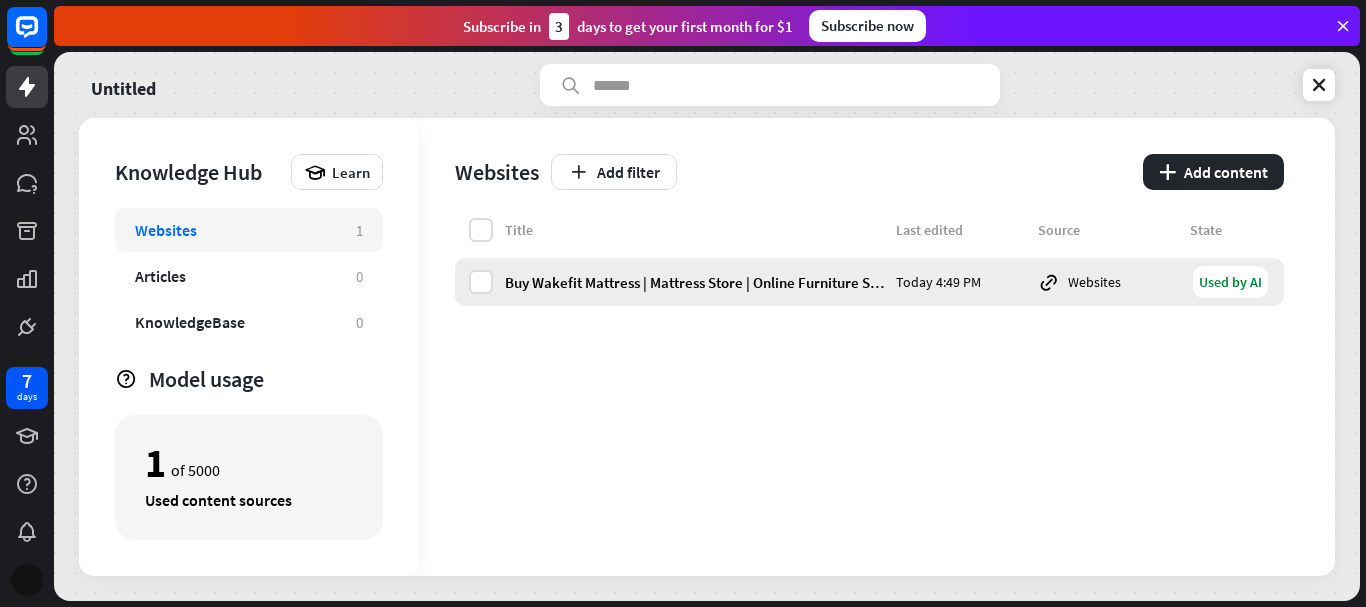 click on "Used by AI" at bounding box center [1230, 282] 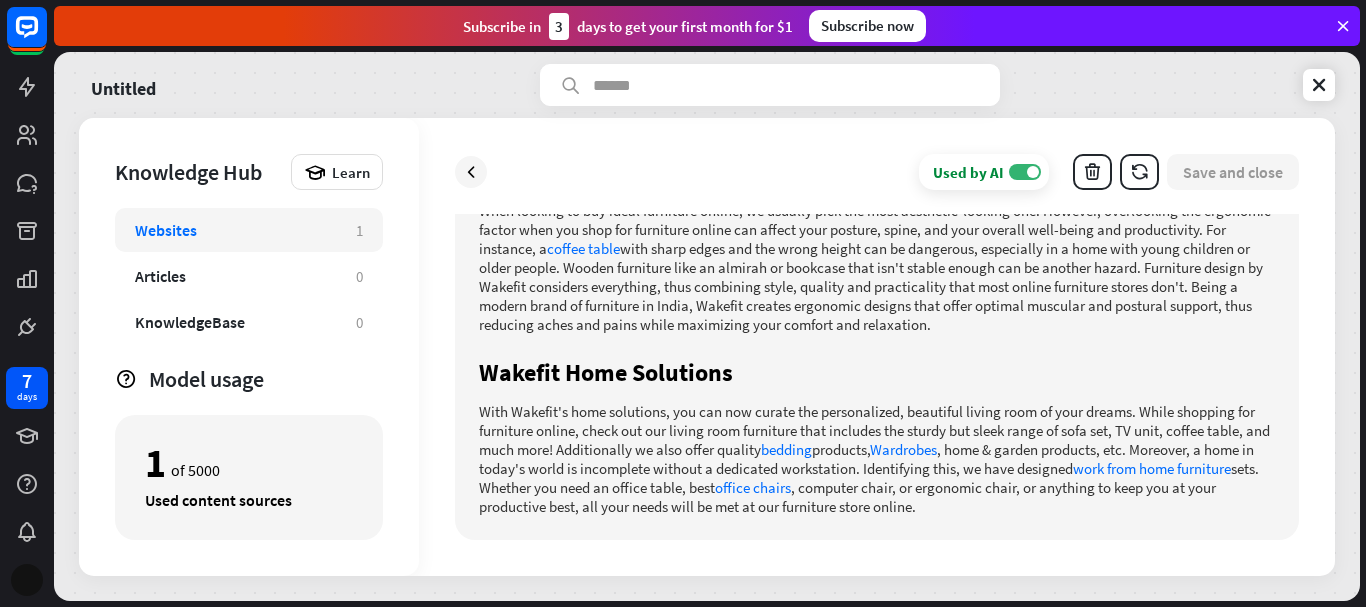 scroll, scrollTop: 1634, scrollLeft: 0, axis: vertical 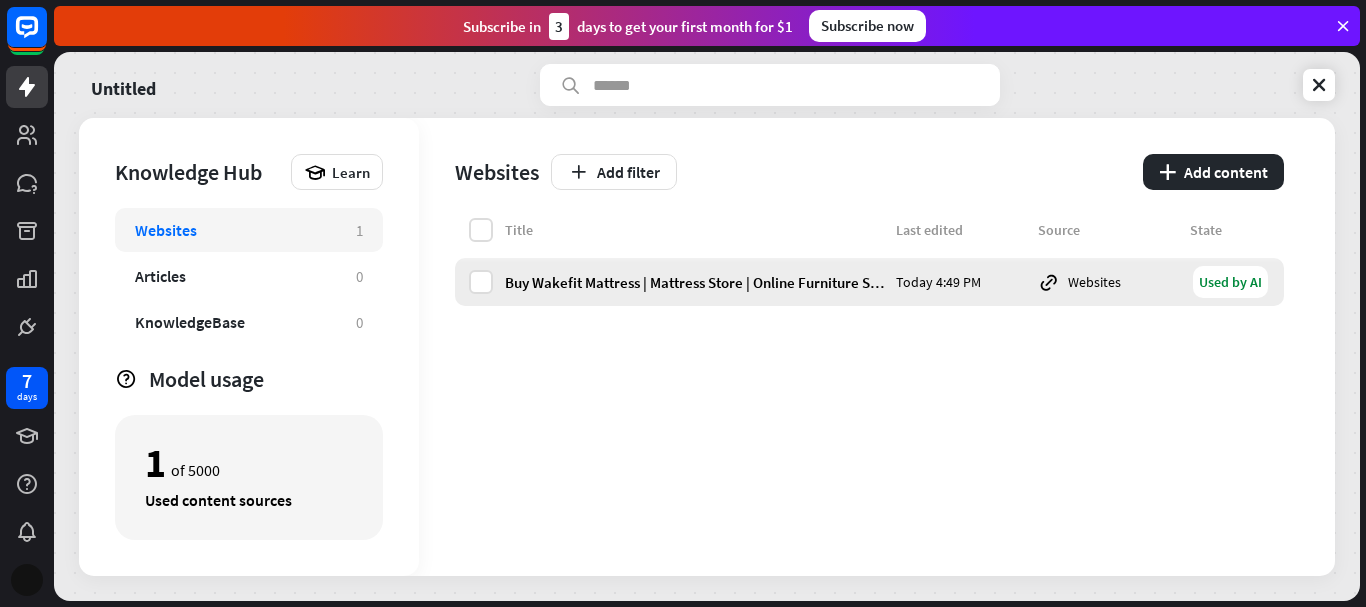 click on "Used by AI" at bounding box center [1230, 282] 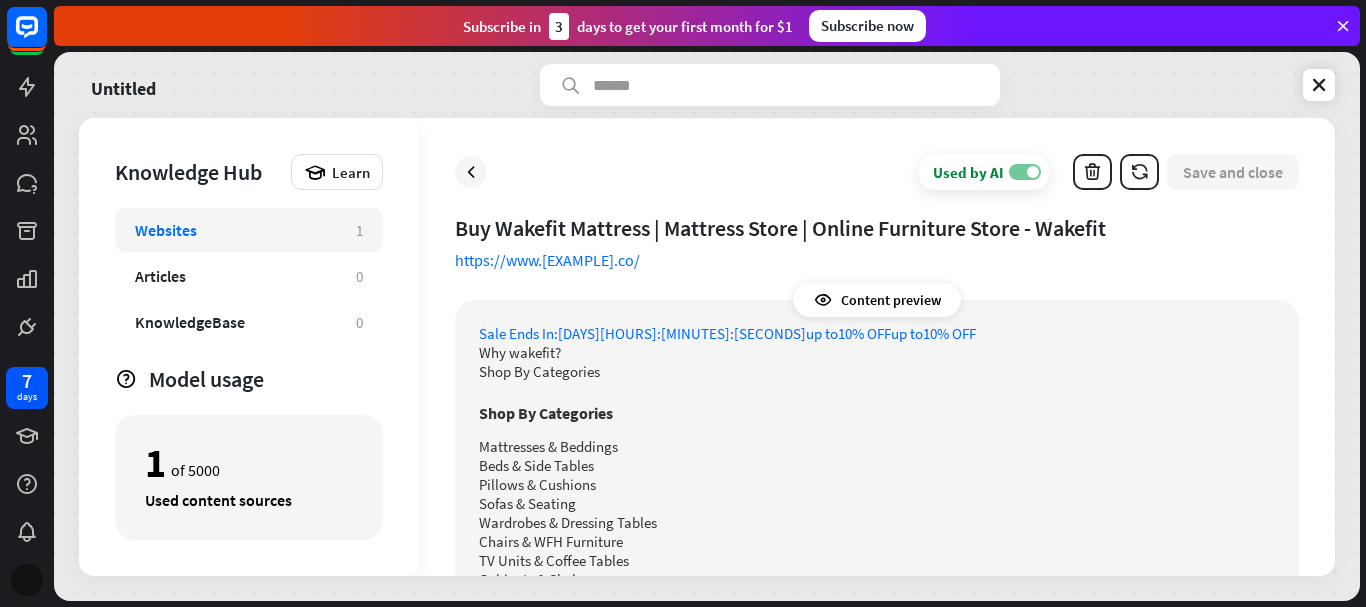 click on "Used by AI
ON" at bounding box center (984, 172) 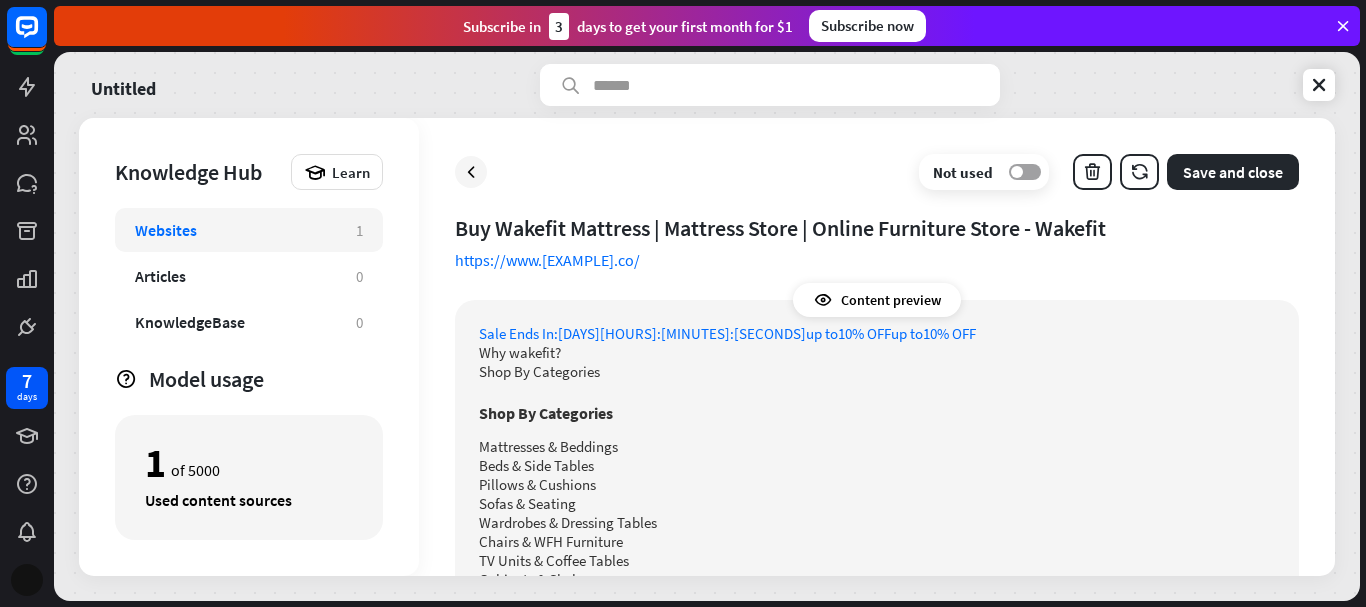 click on "OFF" at bounding box center (1025, 172) 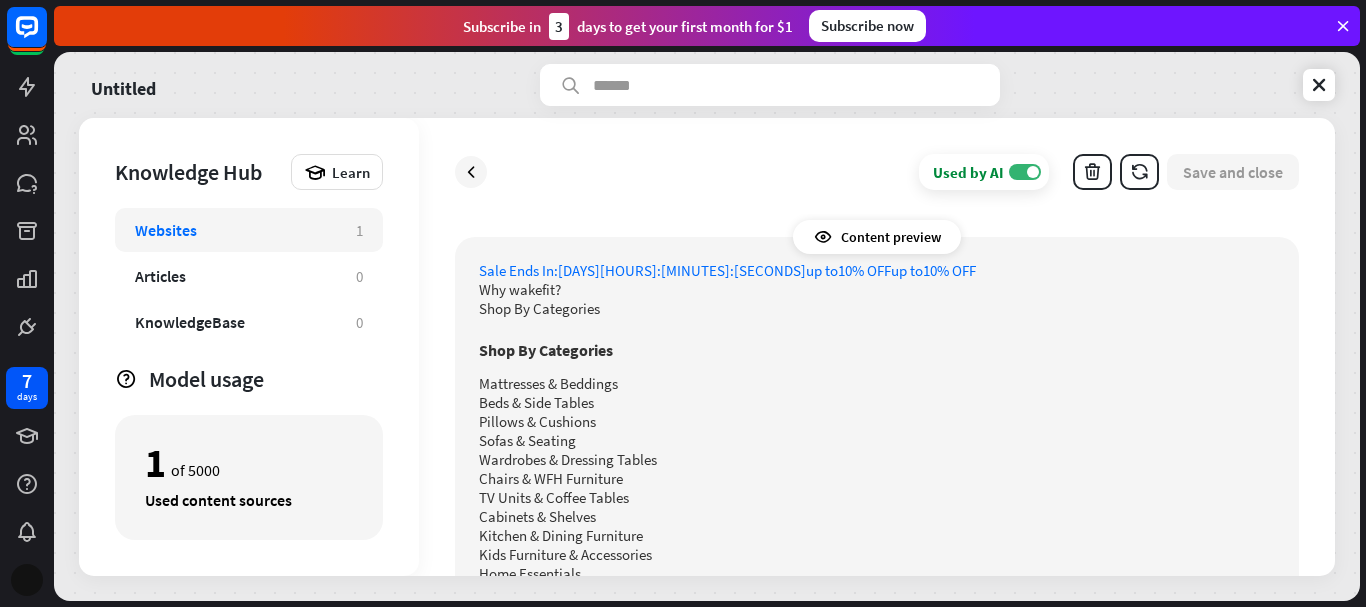 scroll, scrollTop: 0, scrollLeft: 0, axis: both 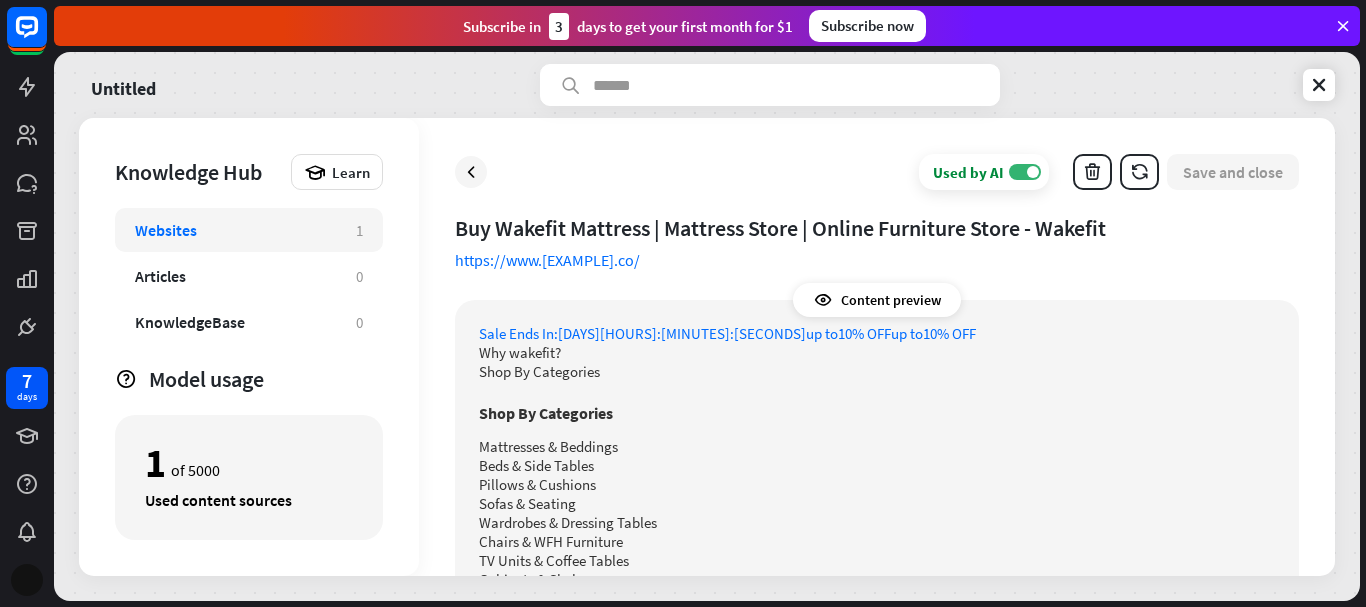 click on "Content preview" at bounding box center (877, 300) 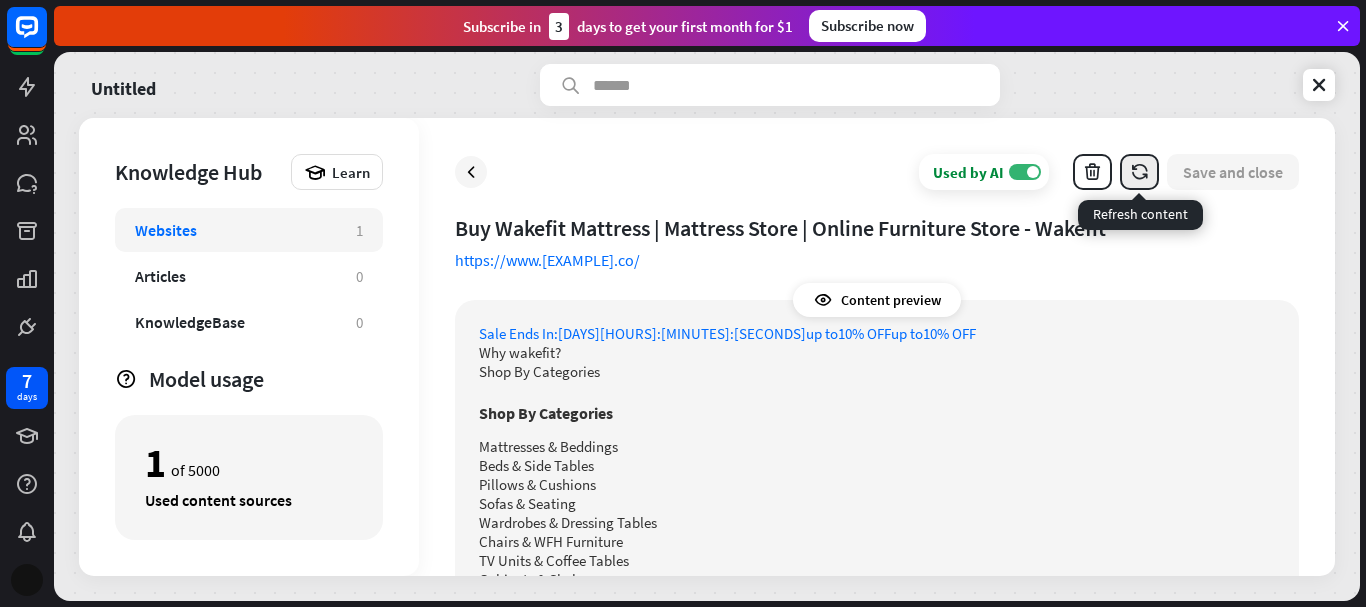 click at bounding box center [1139, 172] 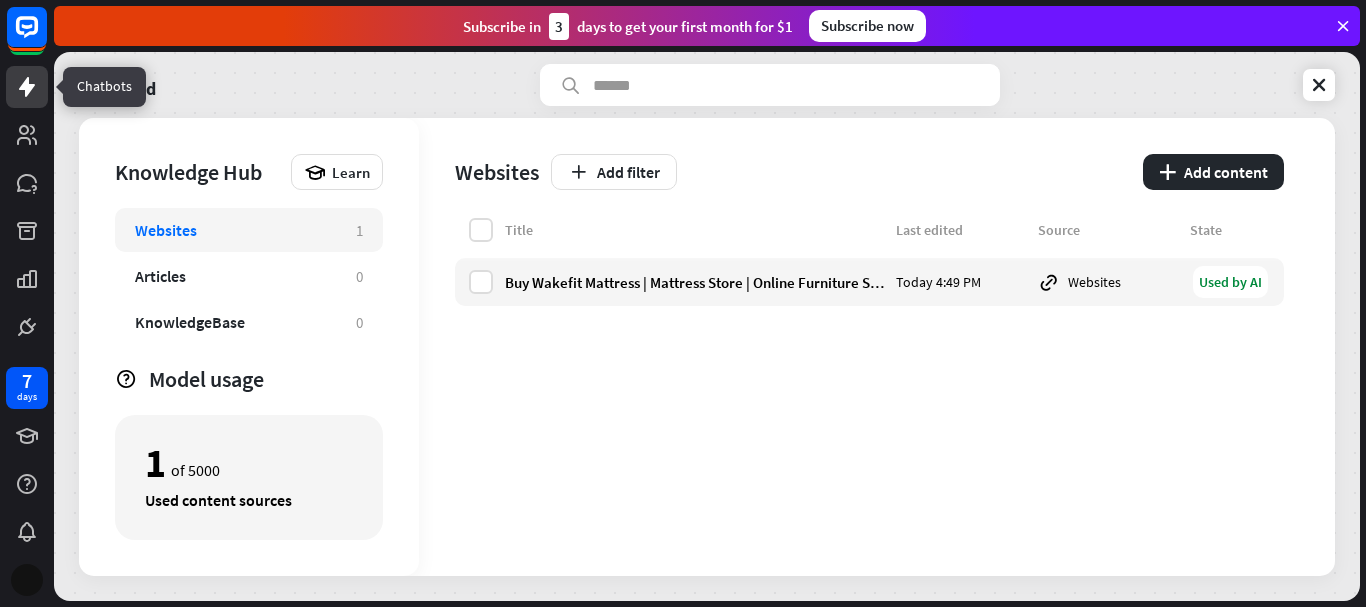 click at bounding box center [27, 87] 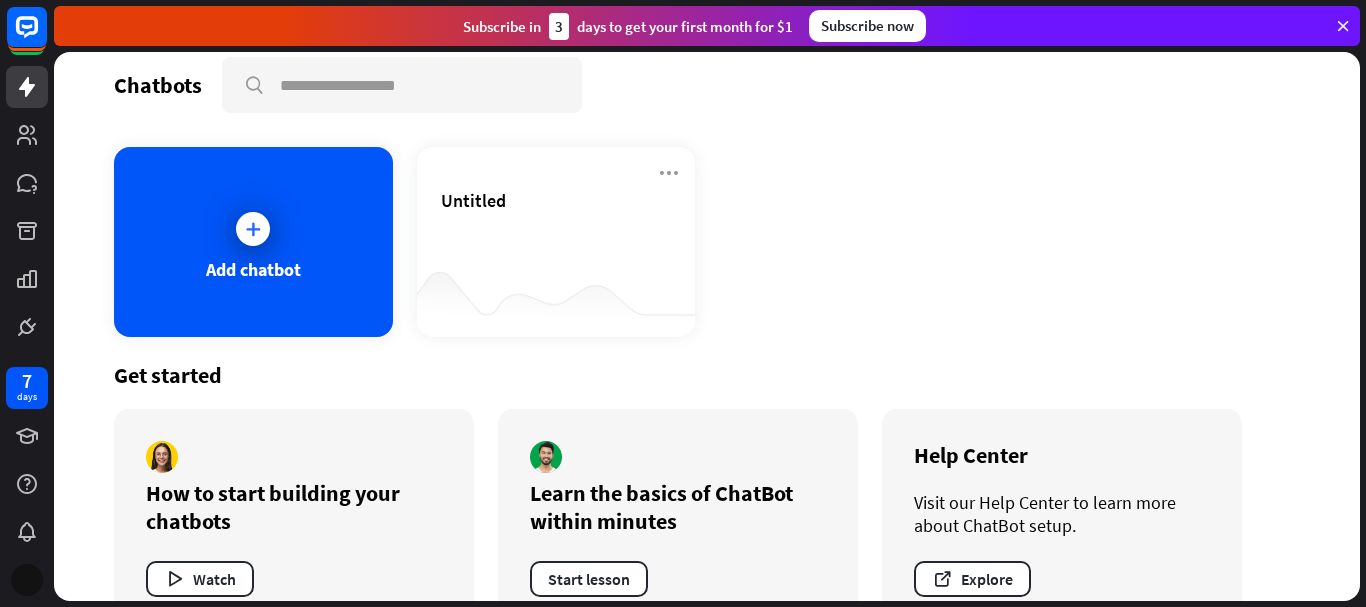 scroll, scrollTop: 71, scrollLeft: 0, axis: vertical 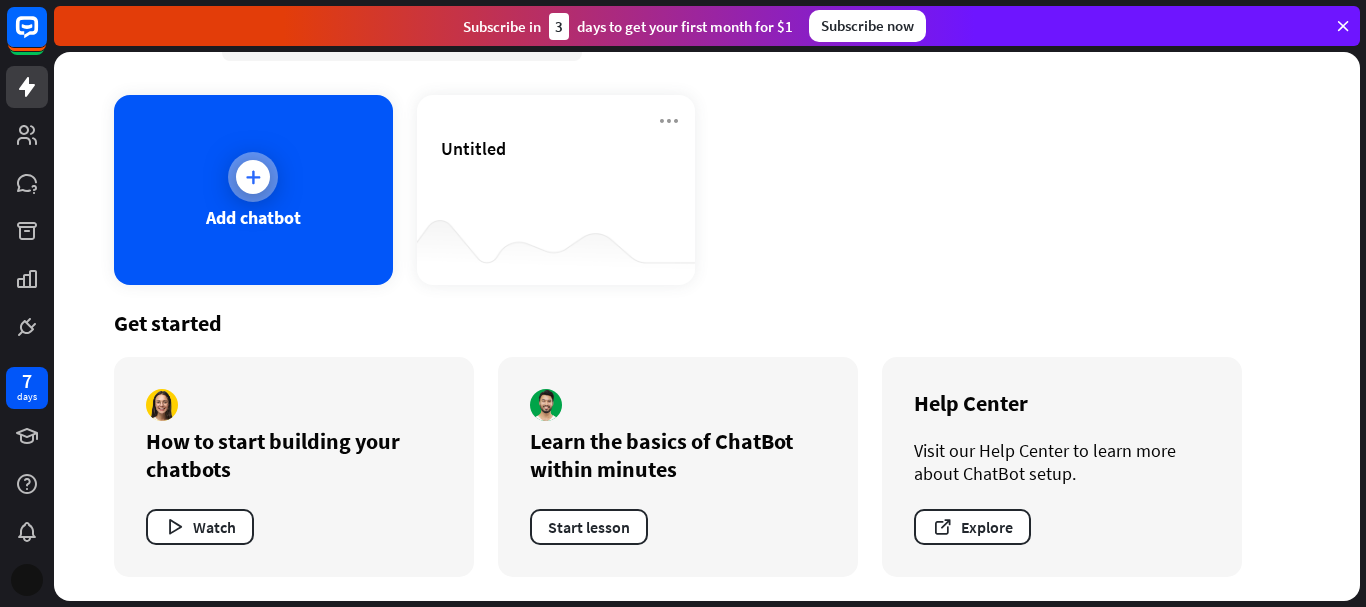 click on "Add chatbot" at bounding box center [253, 190] 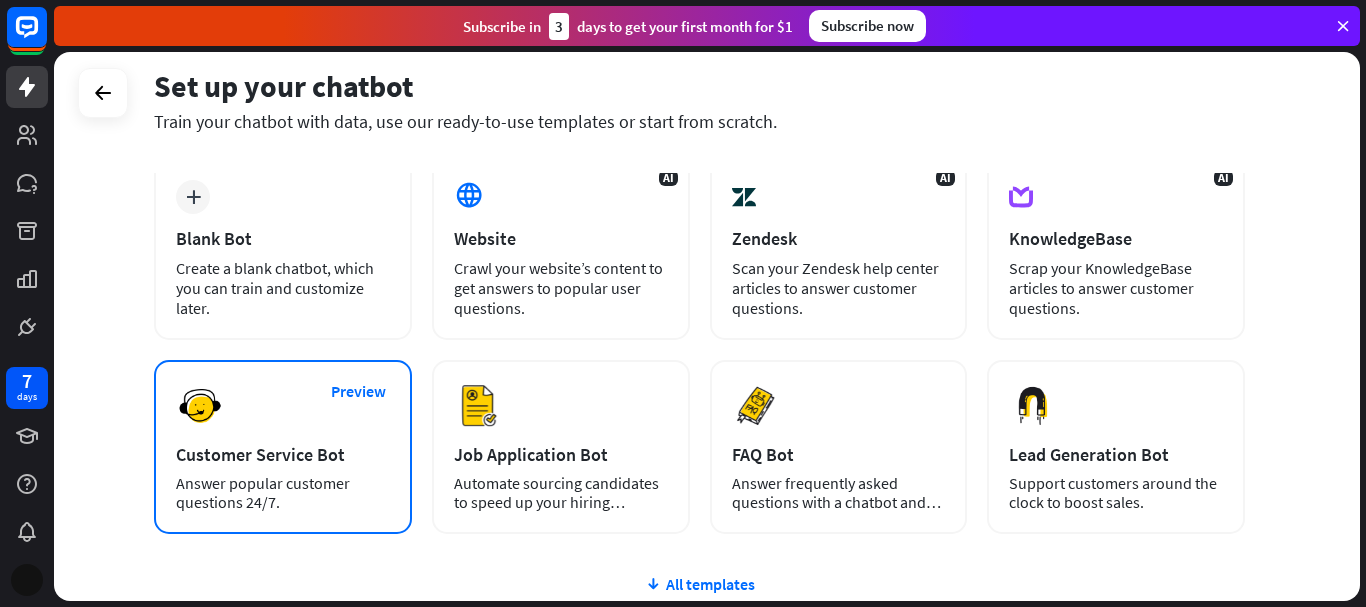 scroll, scrollTop: 278, scrollLeft: 0, axis: vertical 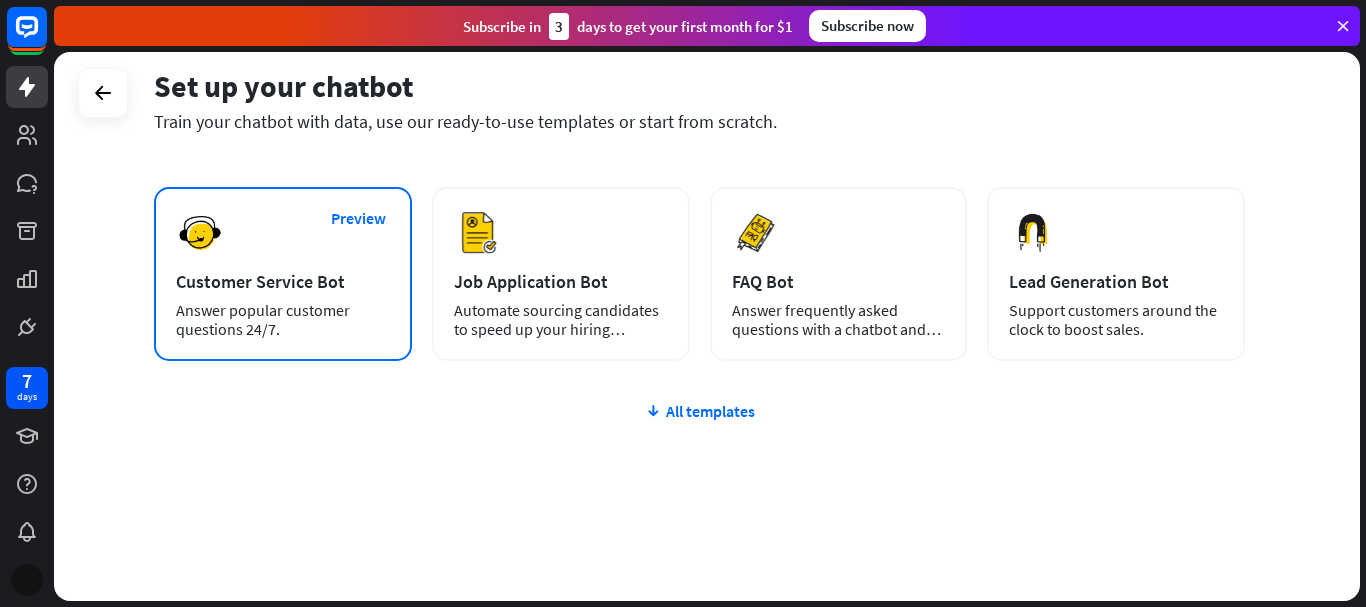 click on "Answer popular customer questions 24/7." at bounding box center (283, 320) 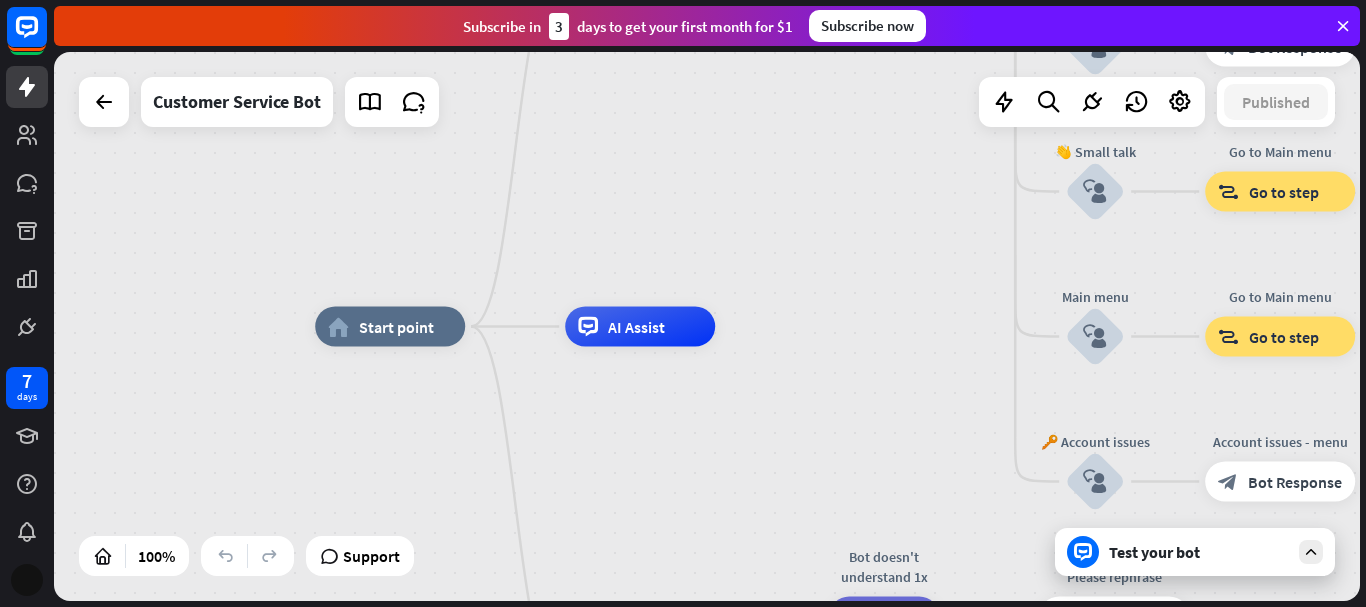 click on "Test your bot" at bounding box center (1199, 552) 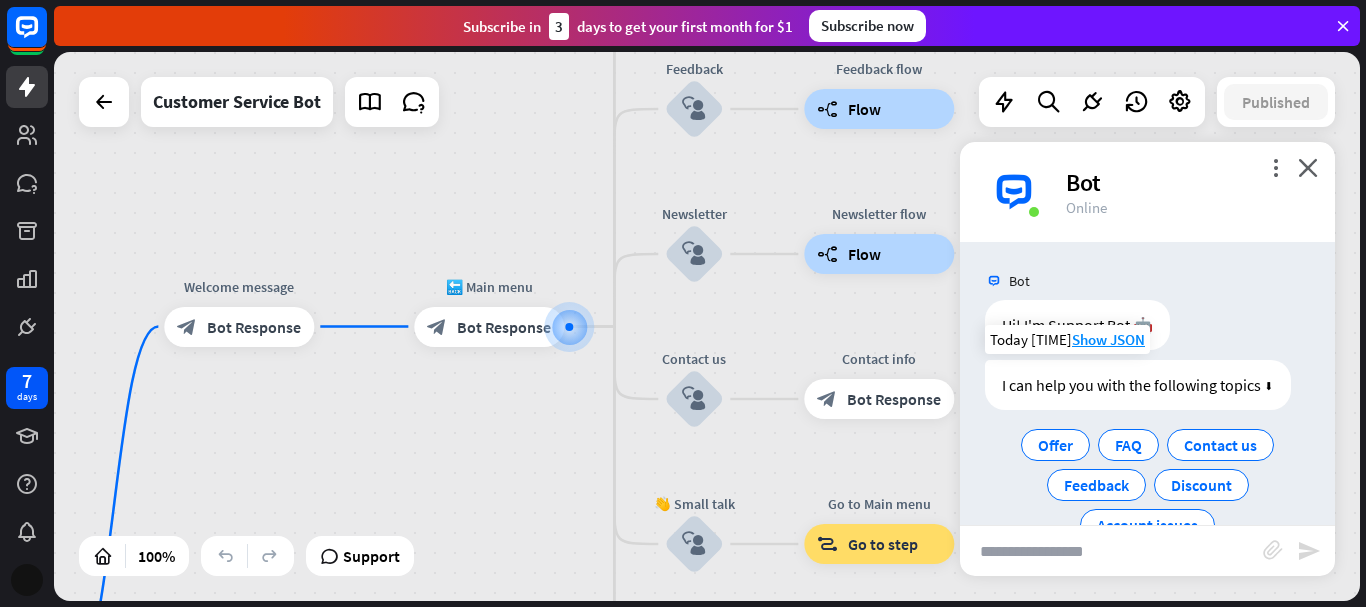 scroll, scrollTop: 50, scrollLeft: 0, axis: vertical 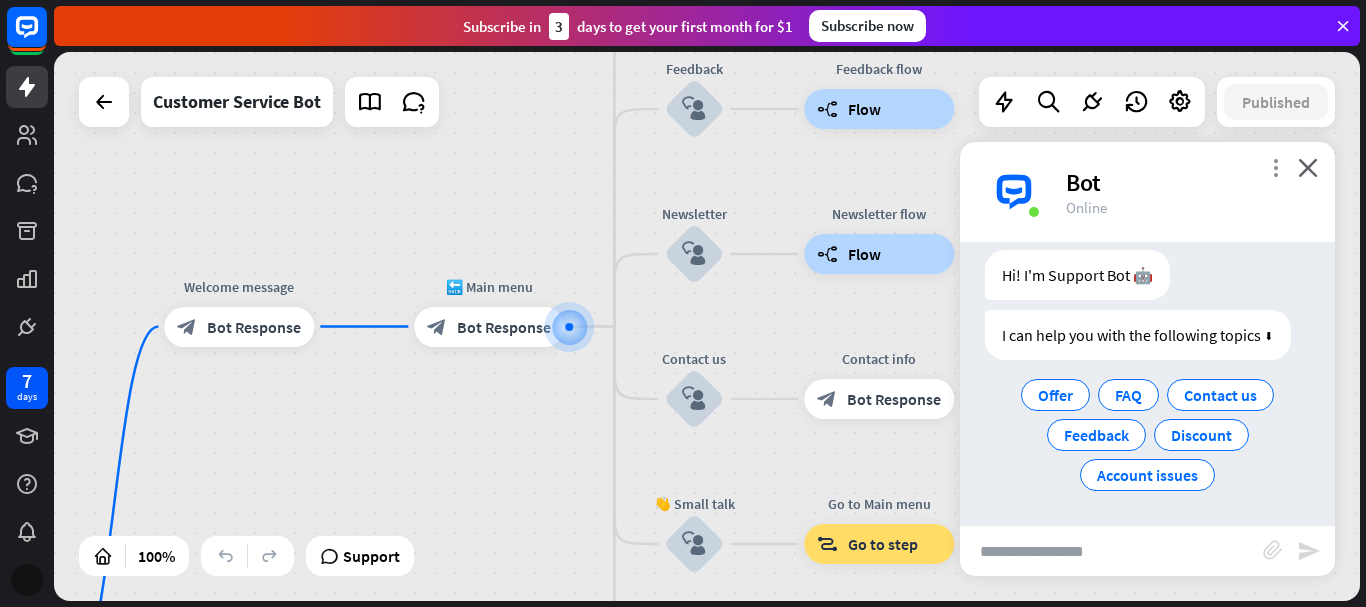 click on "more_vert" at bounding box center [1275, 167] 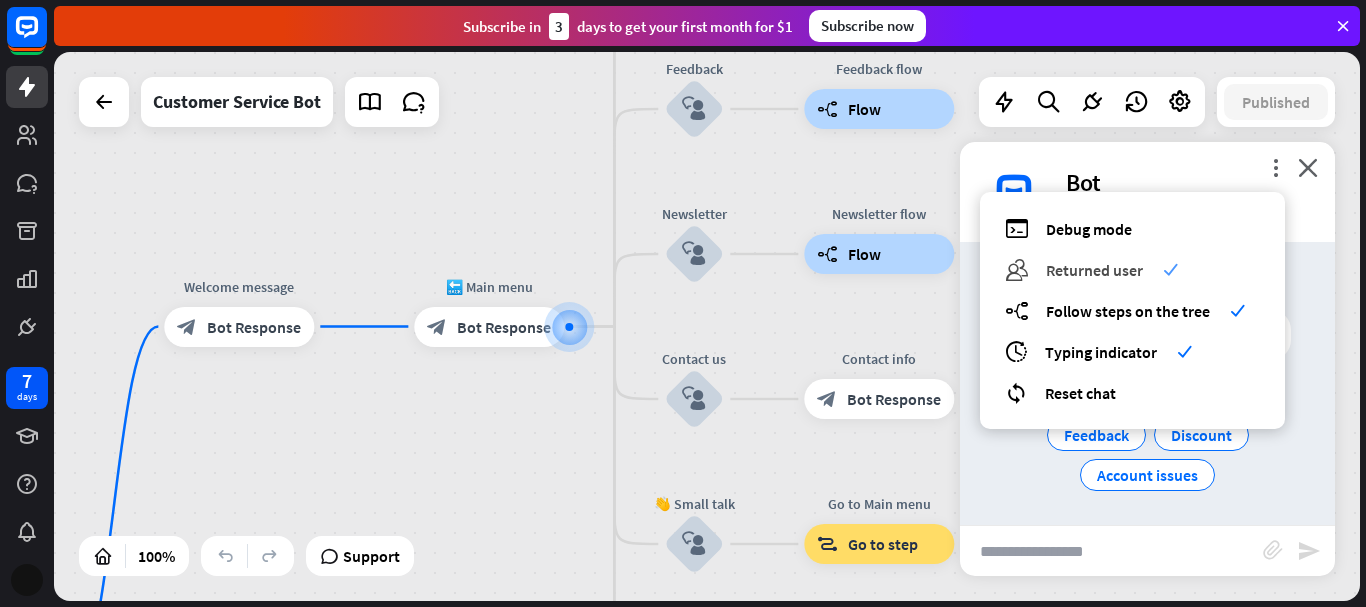 click on "Returned user" at bounding box center (1094, 270) 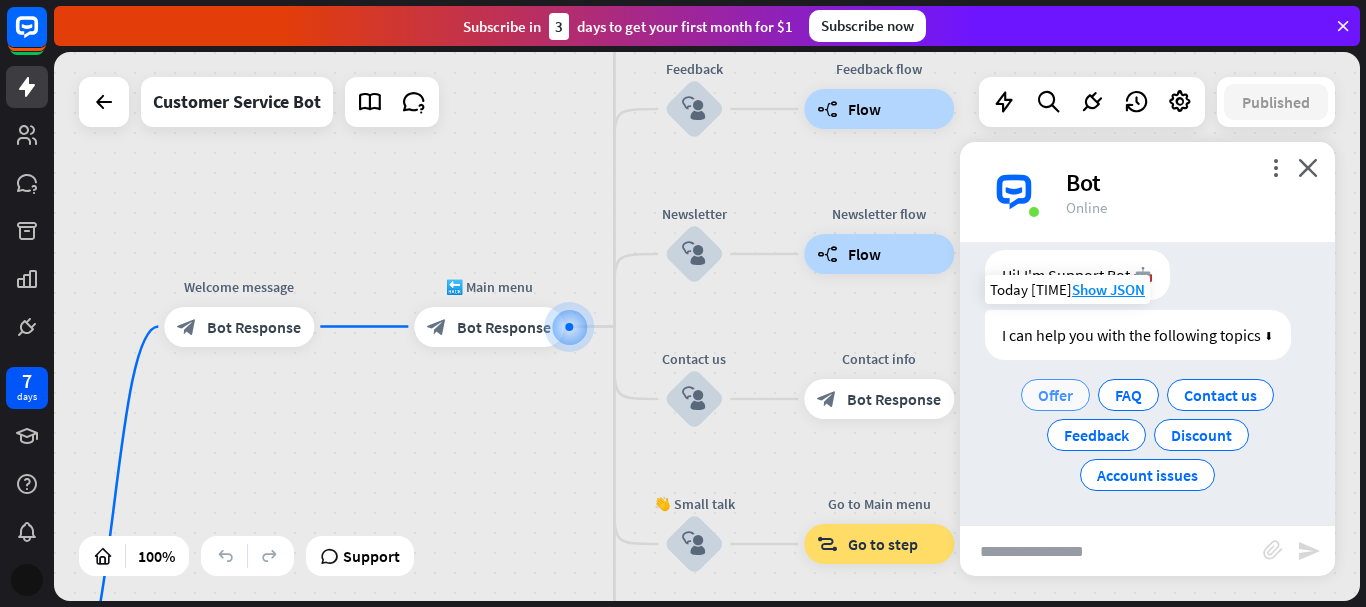 click on "Offer" at bounding box center [1055, 395] 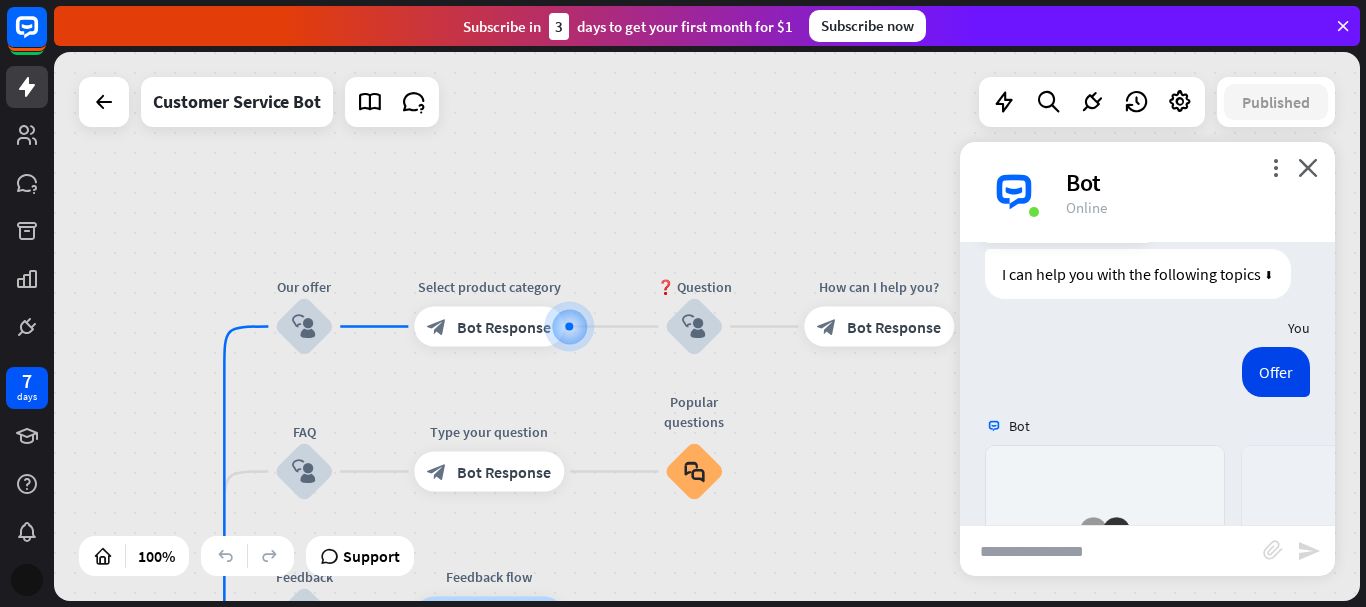 scroll, scrollTop: 482, scrollLeft: 0, axis: vertical 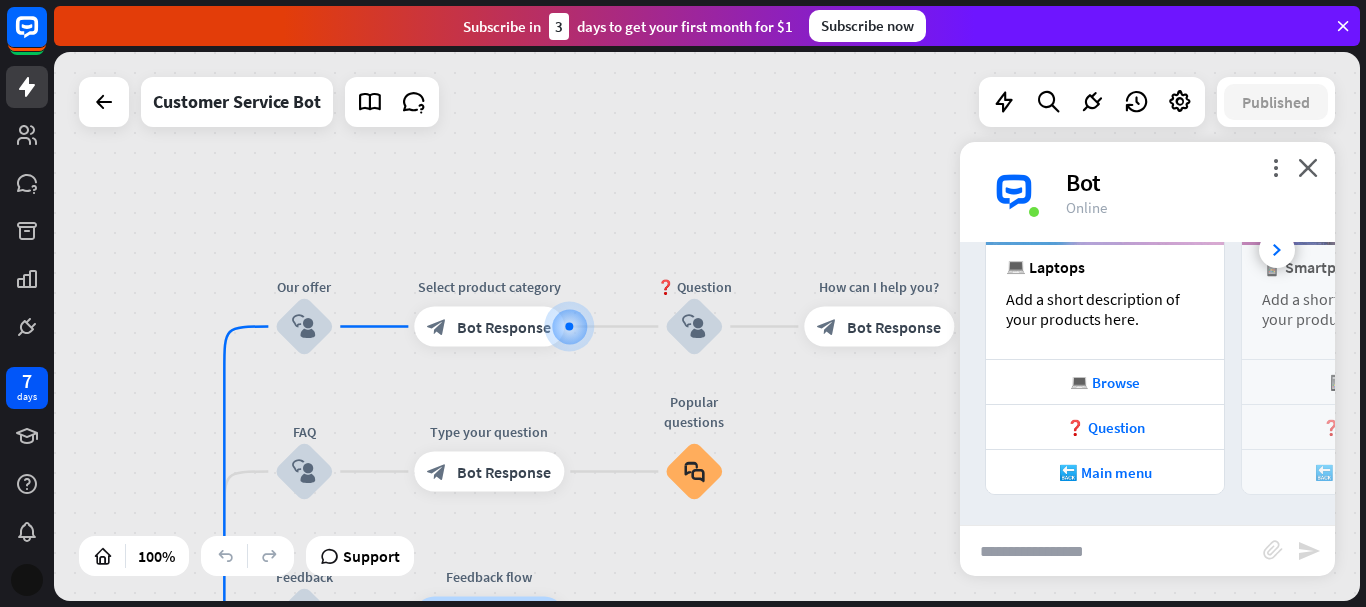 click on "Bot" at bounding box center (1188, 182) 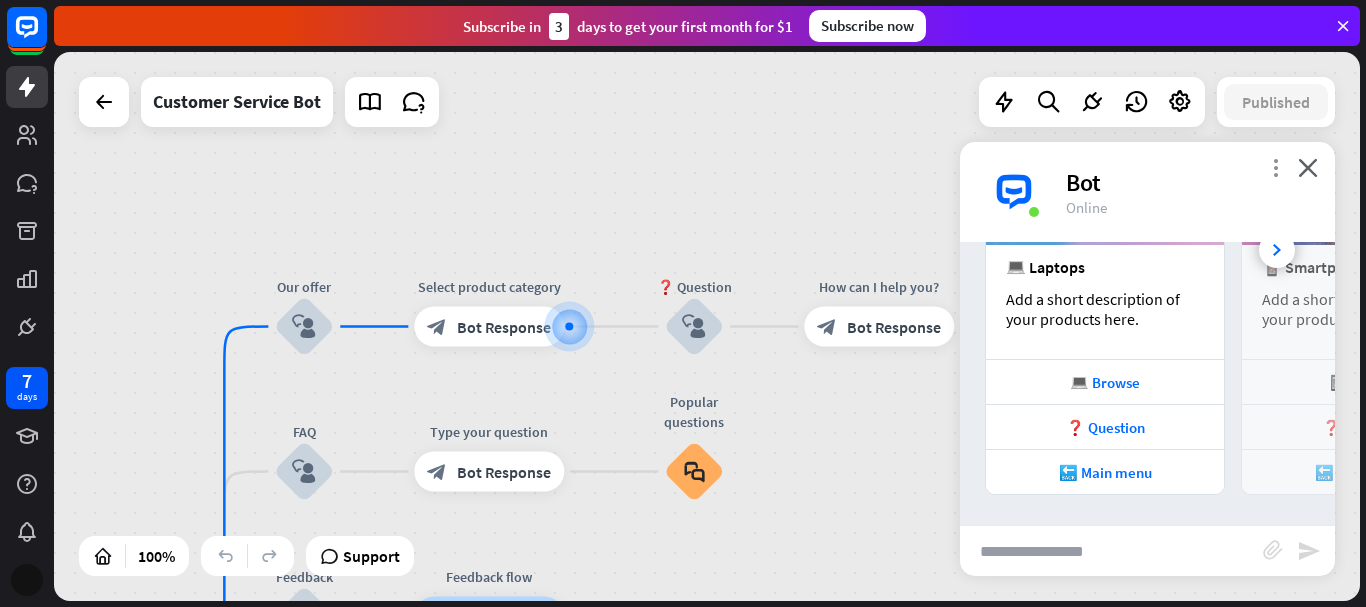 click on "more_vert" at bounding box center [1275, 167] 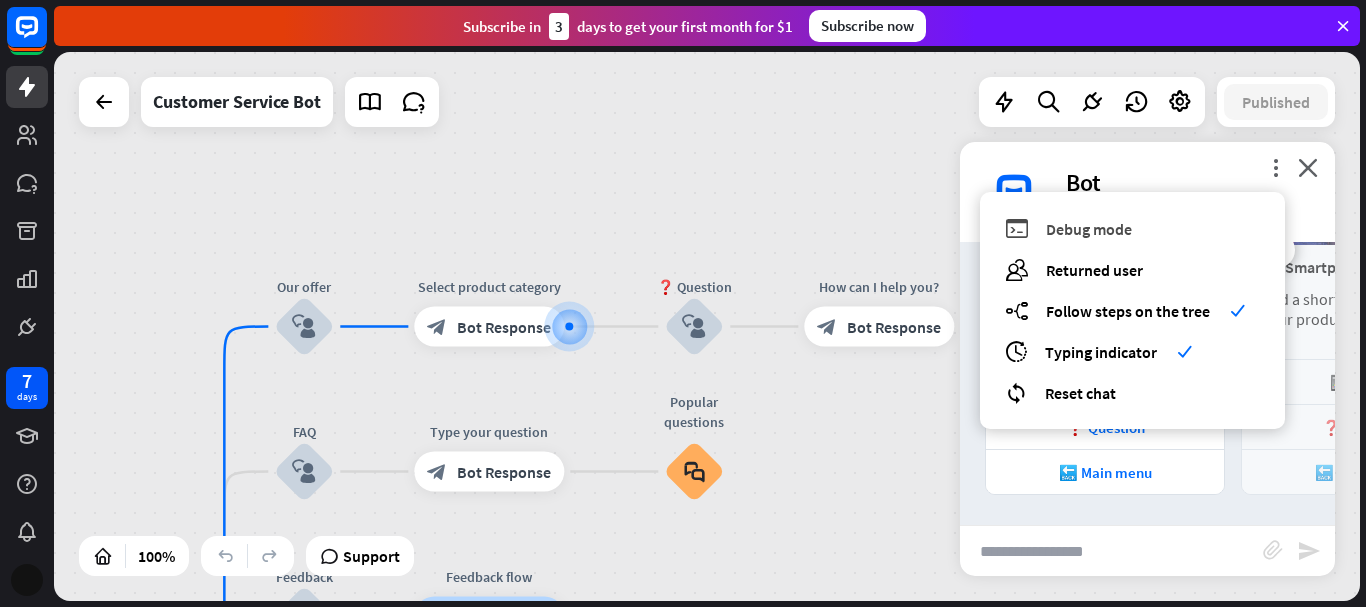 click on "Debug mode" at bounding box center (1089, 229) 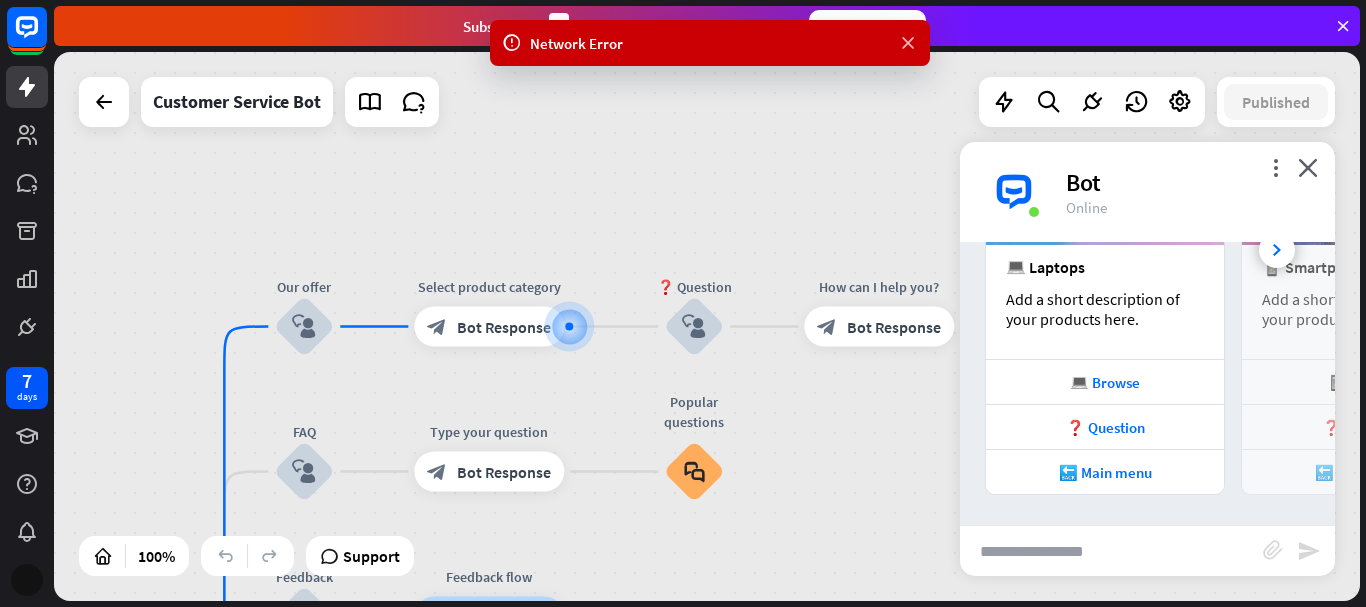click at bounding box center [908, 43] 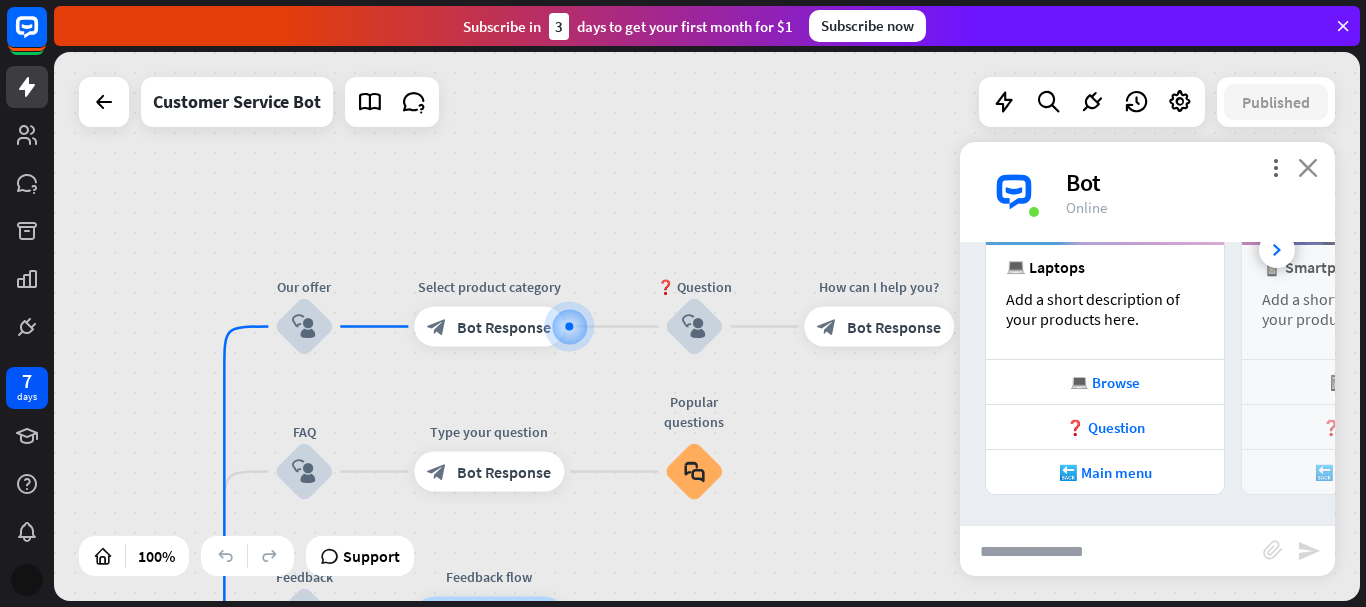 click on "close" at bounding box center (1308, 167) 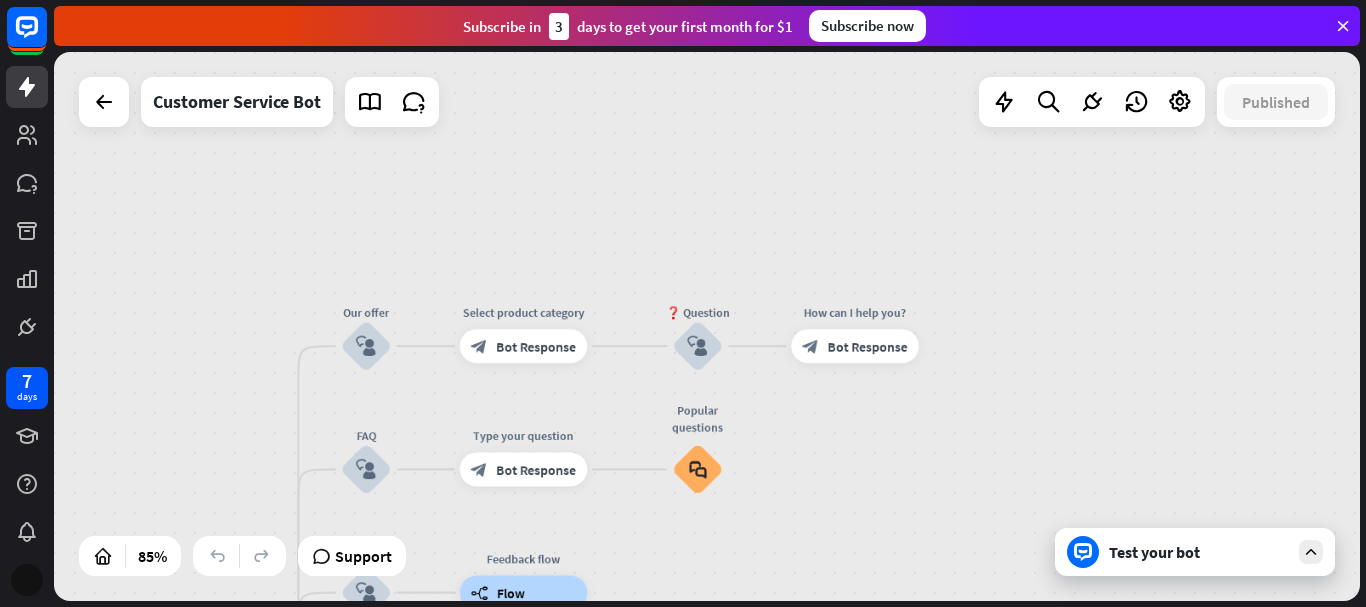 click at bounding box center [1083, 552] 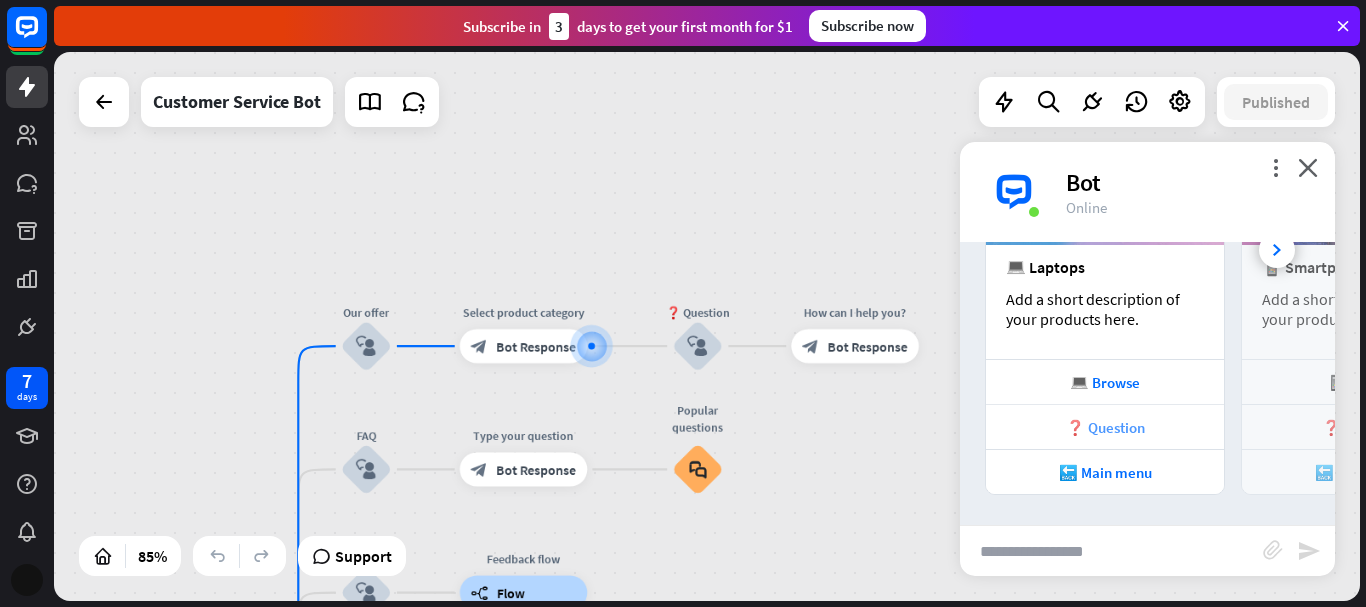click on "❓ Question" at bounding box center (1105, 426) 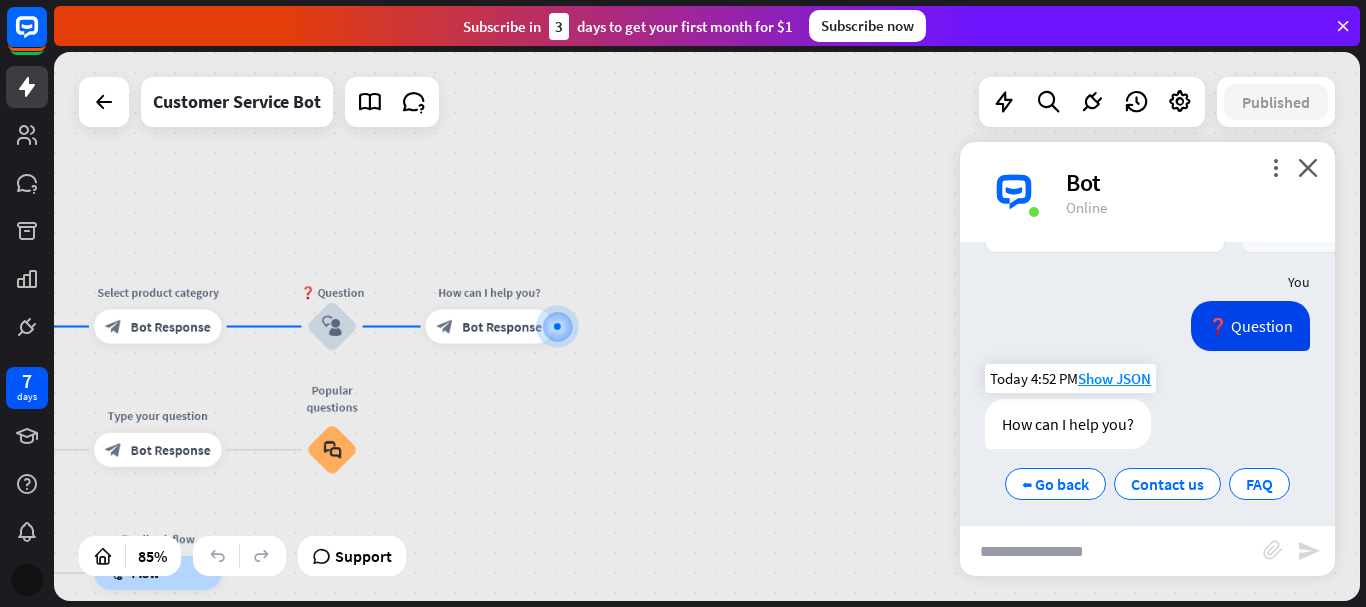 scroll, scrollTop: 733, scrollLeft: 0, axis: vertical 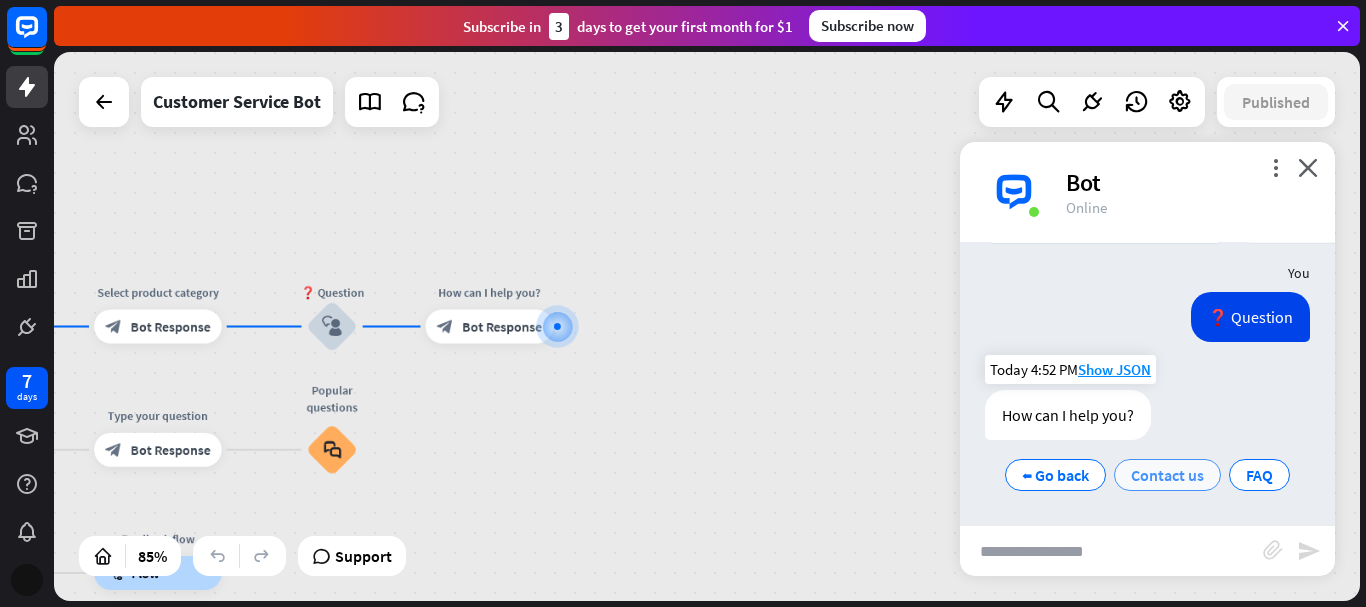click on "Contact us" at bounding box center [1167, 475] 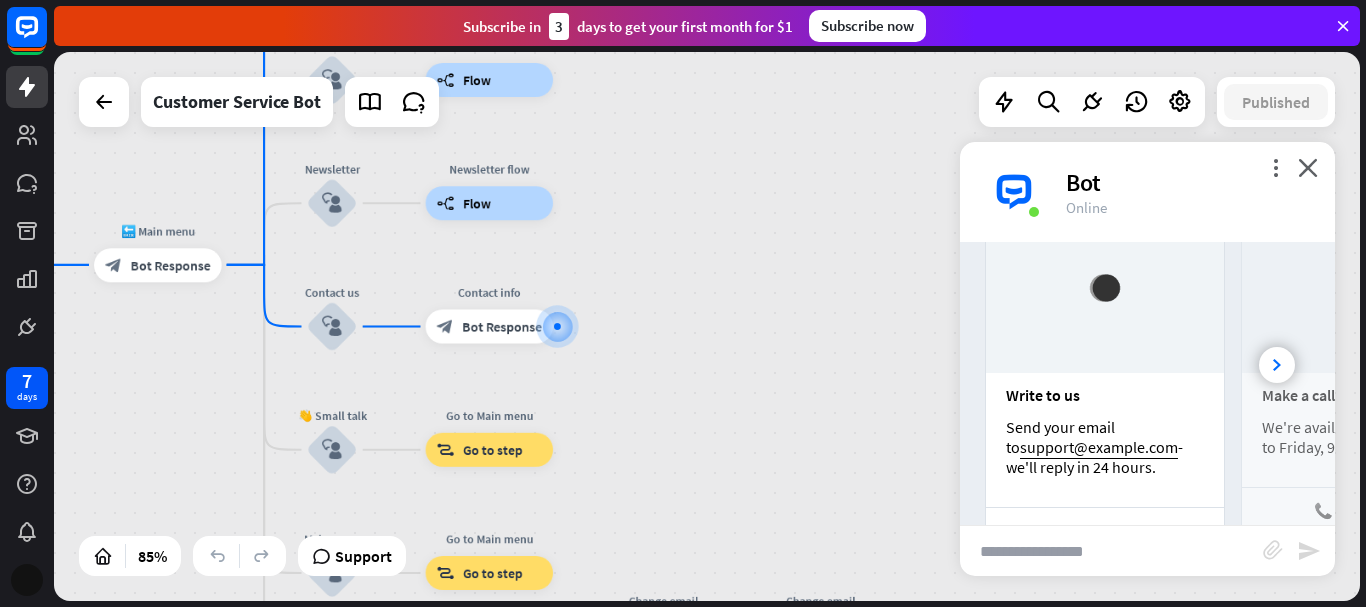 scroll, scrollTop: 1220, scrollLeft: 0, axis: vertical 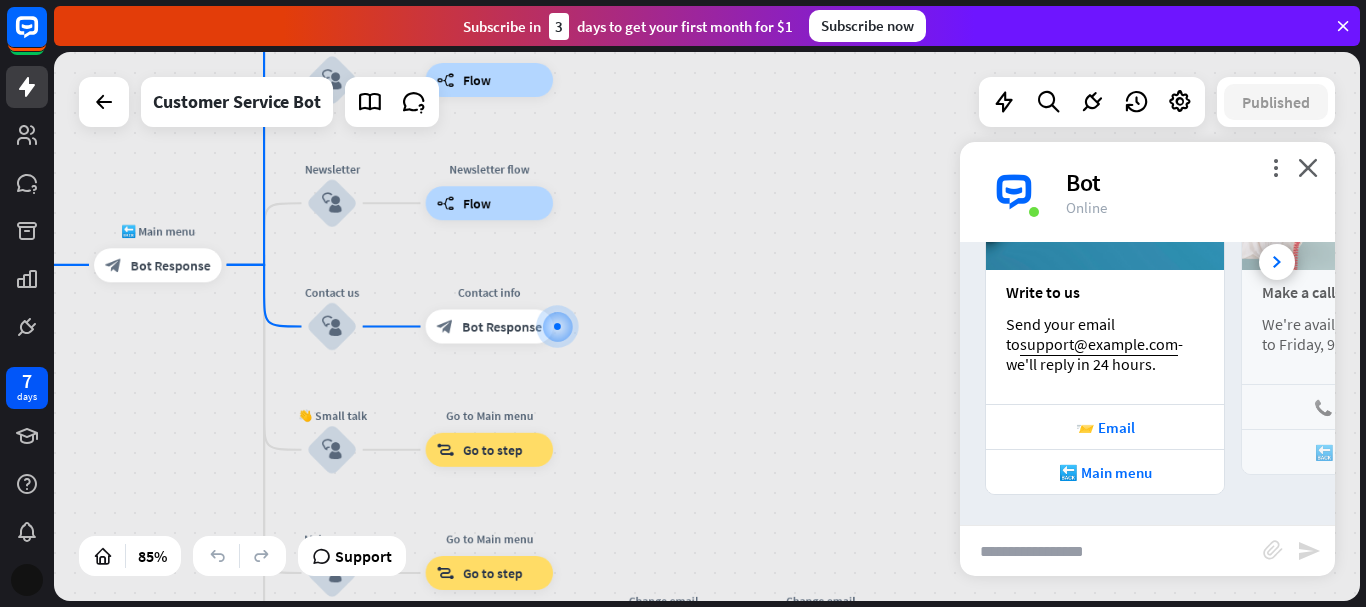 drag, startPoint x: 1240, startPoint y: 344, endPoint x: 1191, endPoint y: 354, distance: 50.01 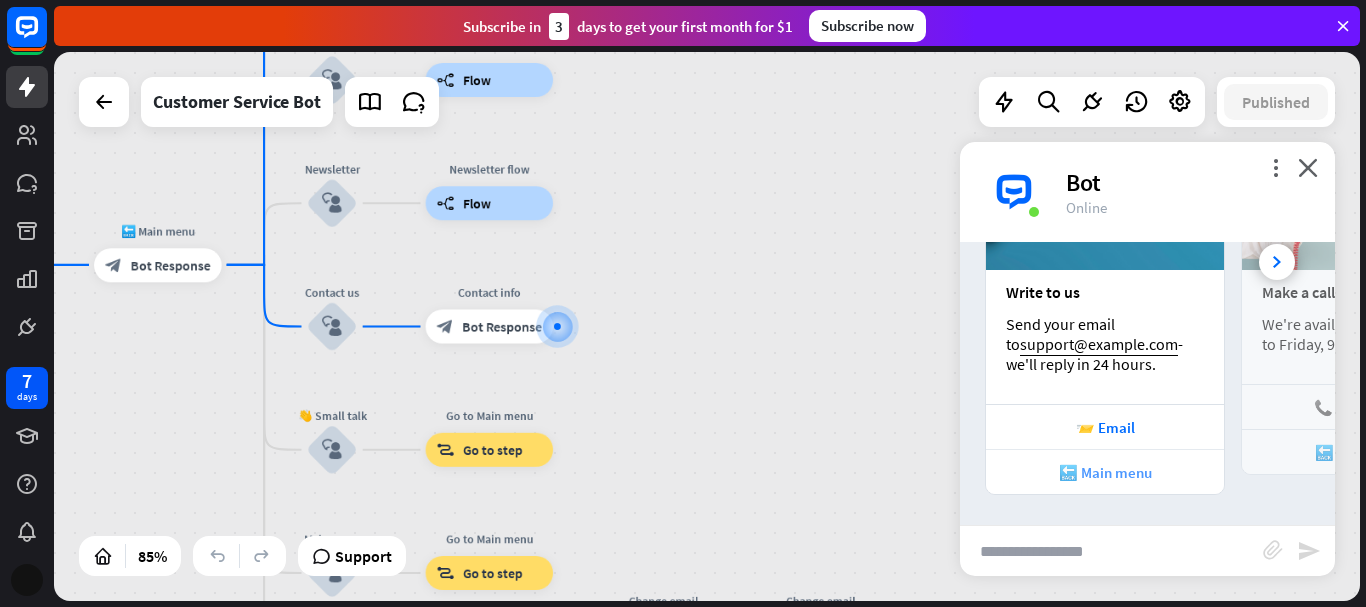 click on "🔙 Main menu" at bounding box center (1105, 472) 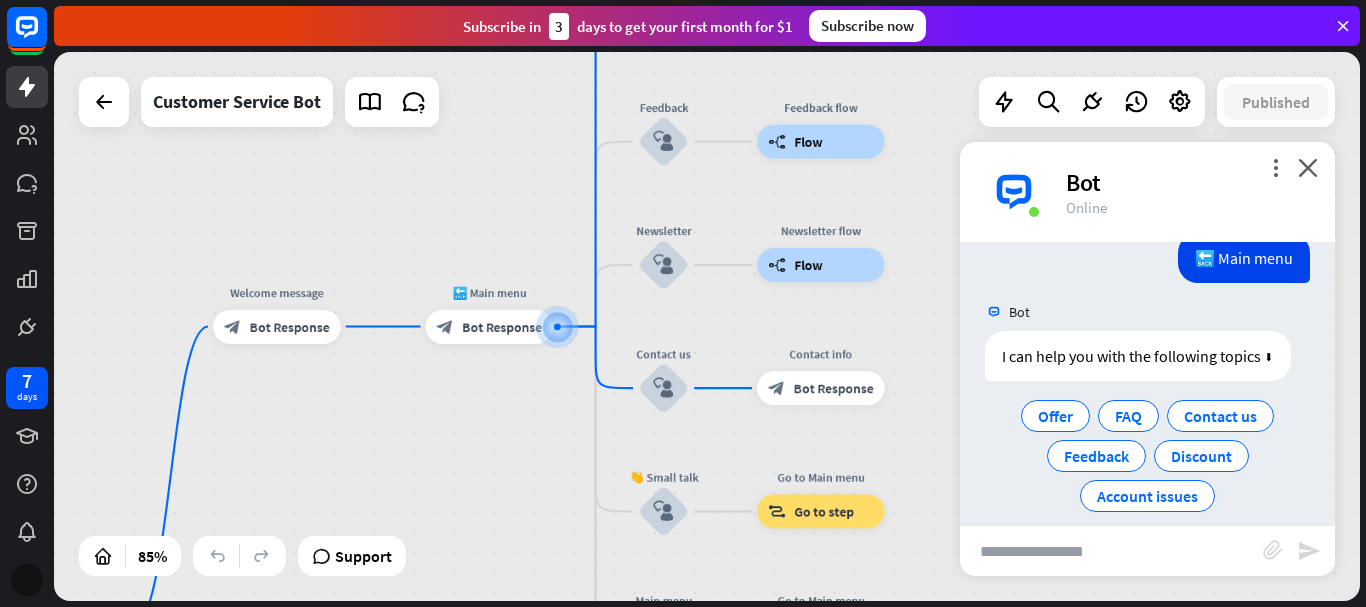 scroll, scrollTop: 1551, scrollLeft: 0, axis: vertical 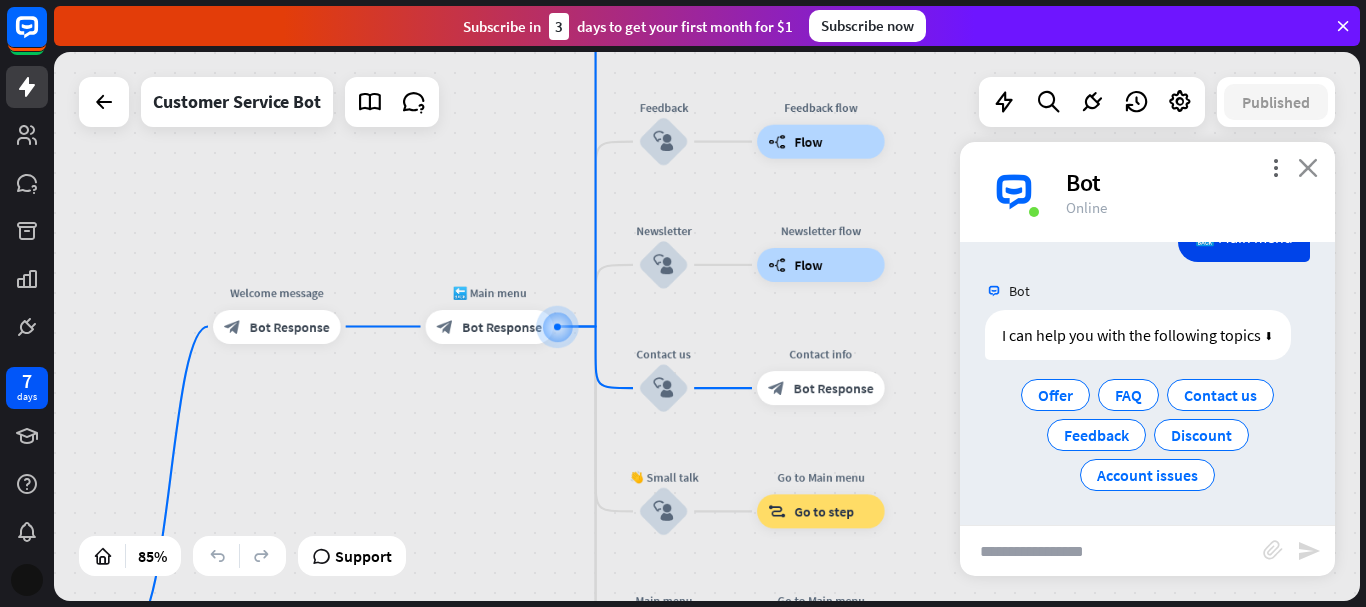 click on "close" at bounding box center [1308, 167] 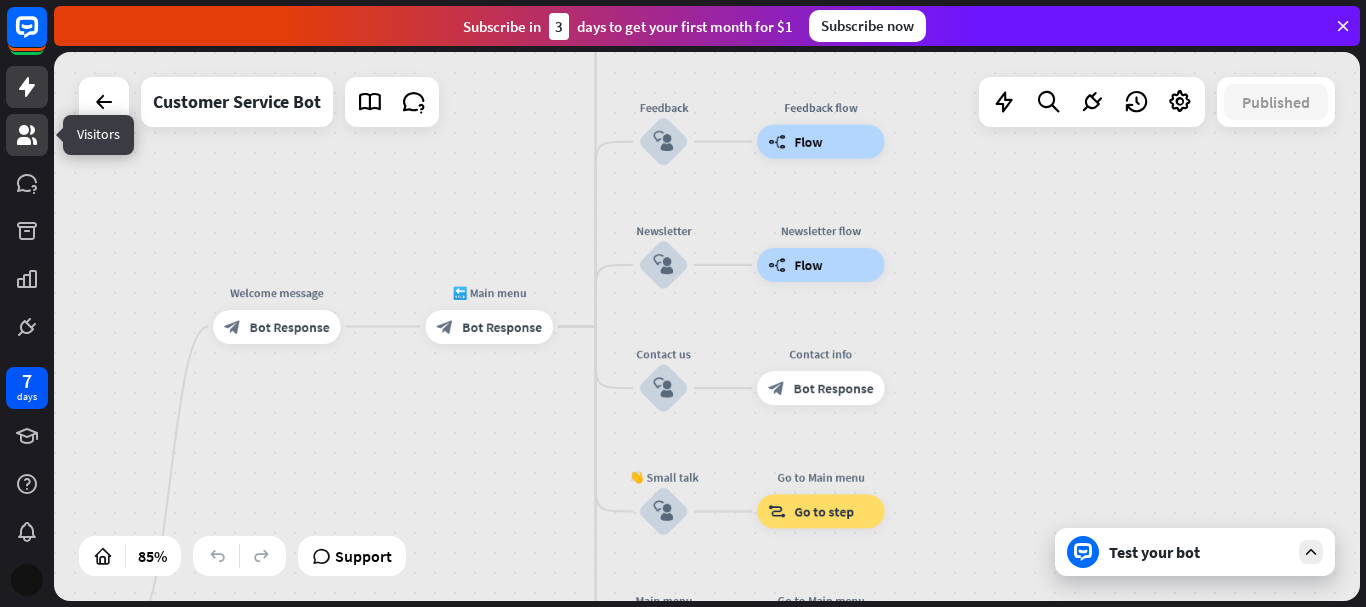click at bounding box center (27, 135) 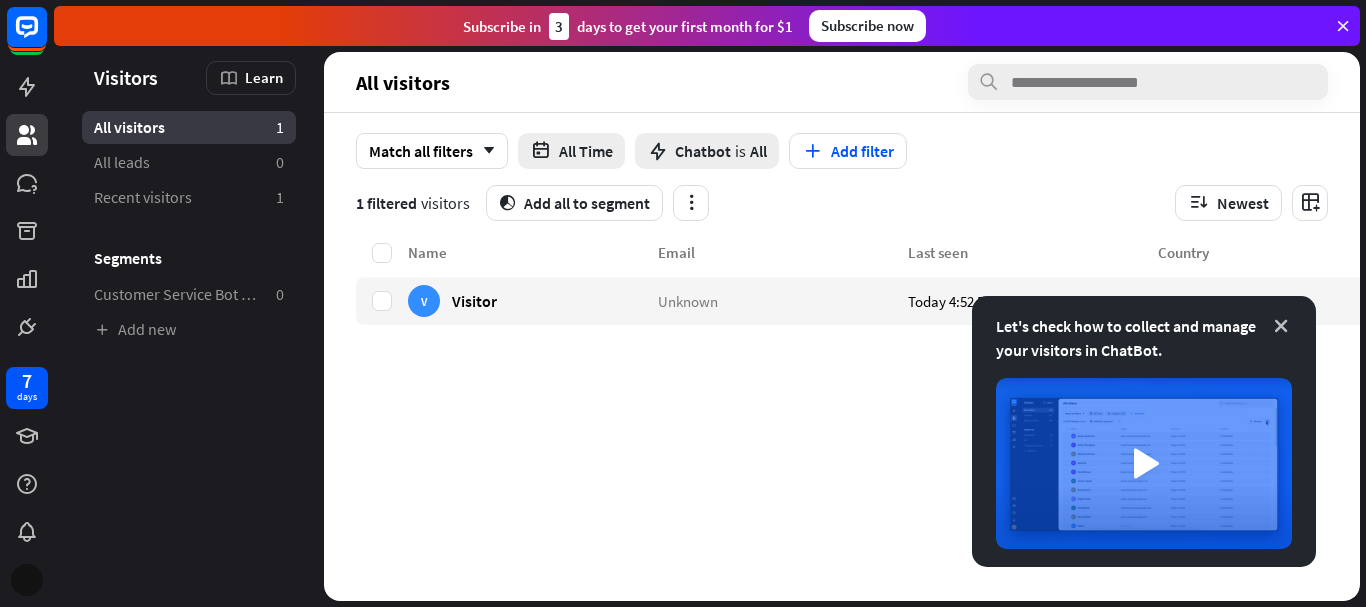click at bounding box center [1281, 326] 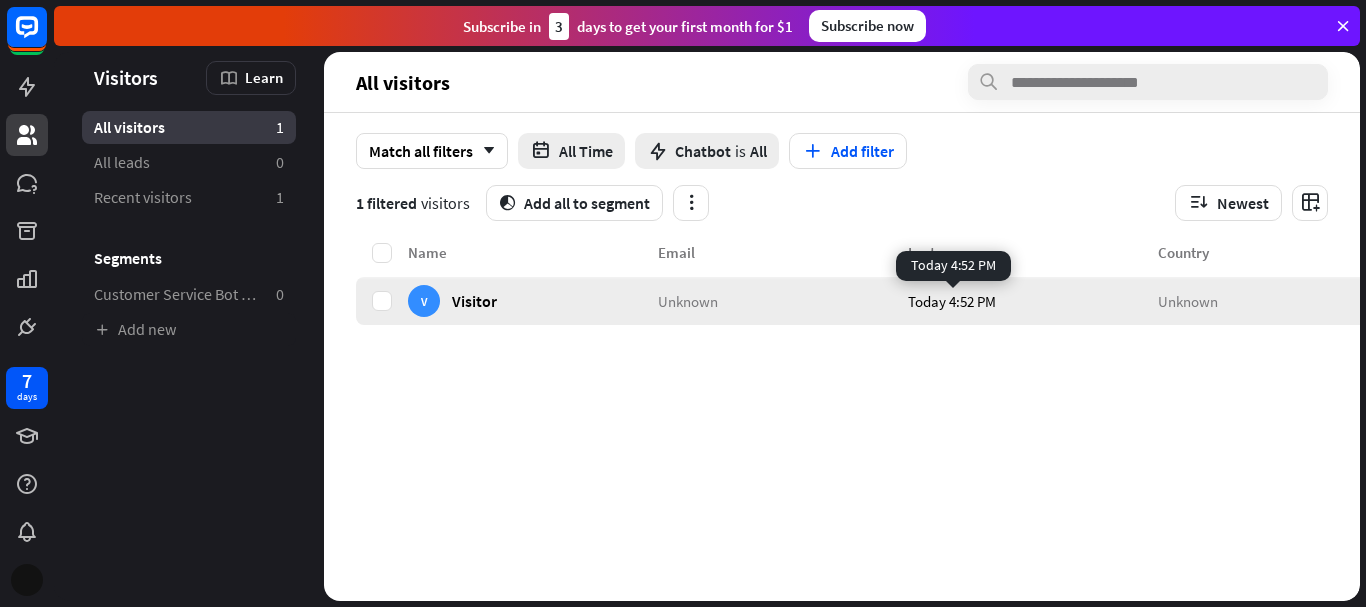 click on "Today 4:52 PM" at bounding box center (952, 300) 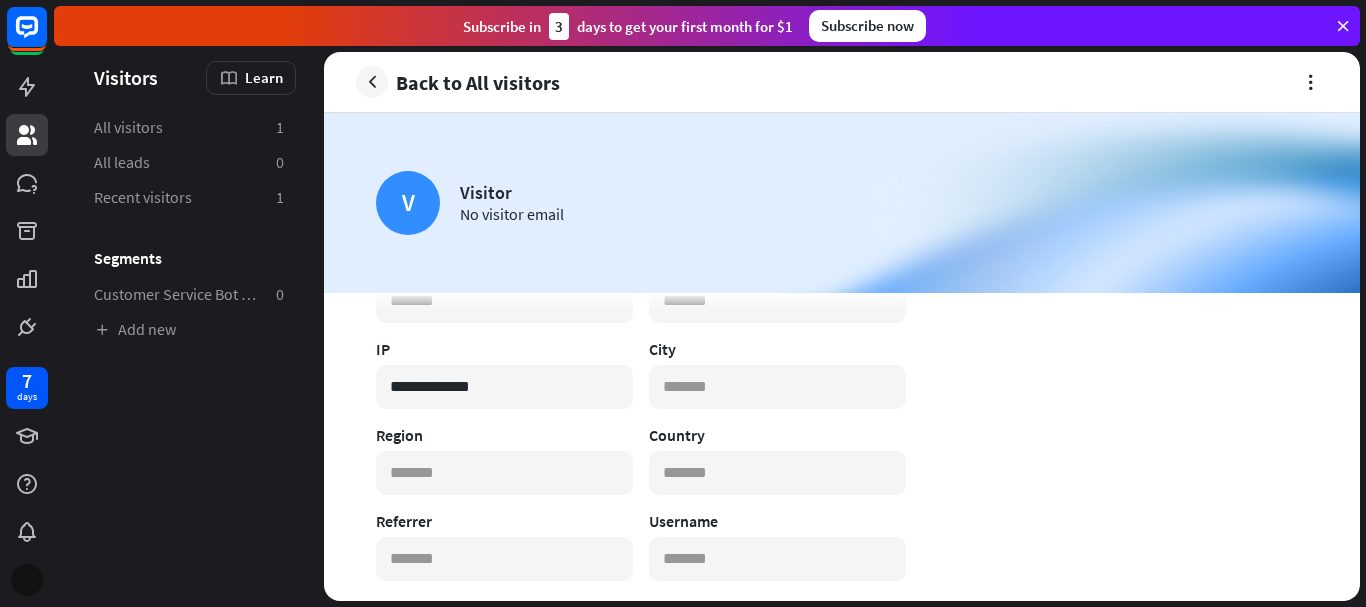 scroll, scrollTop: 400, scrollLeft: 0, axis: vertical 